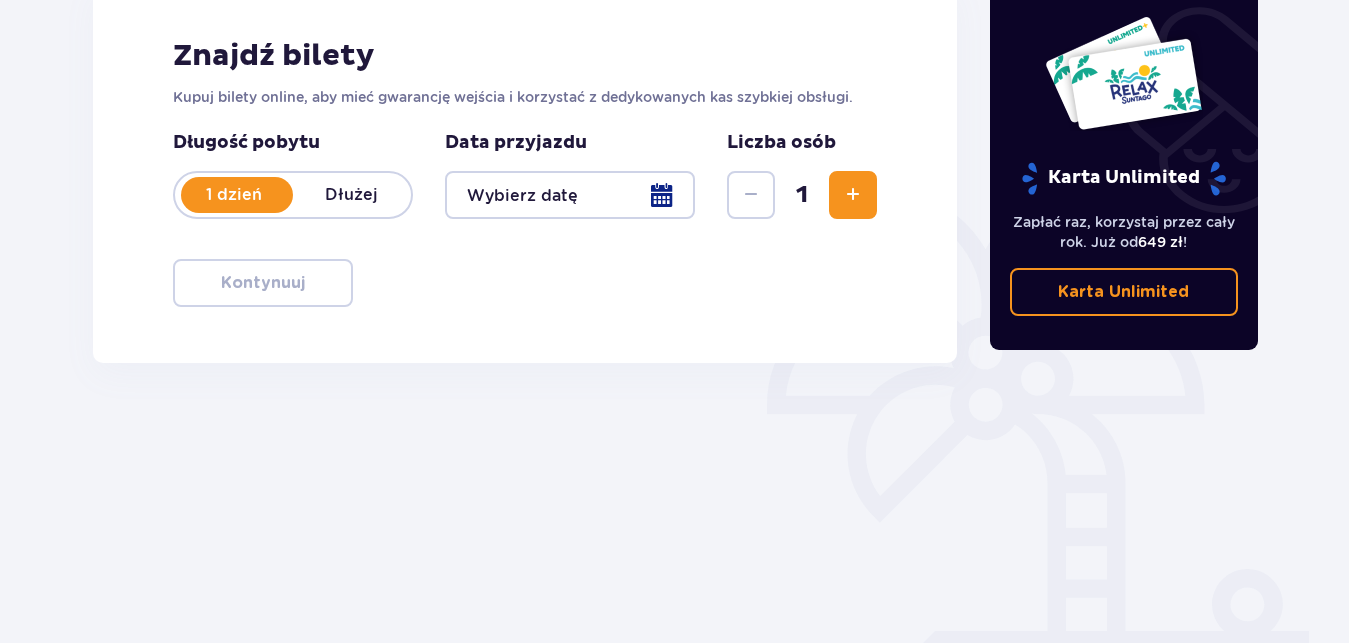 scroll, scrollTop: 306, scrollLeft: 0, axis: vertical 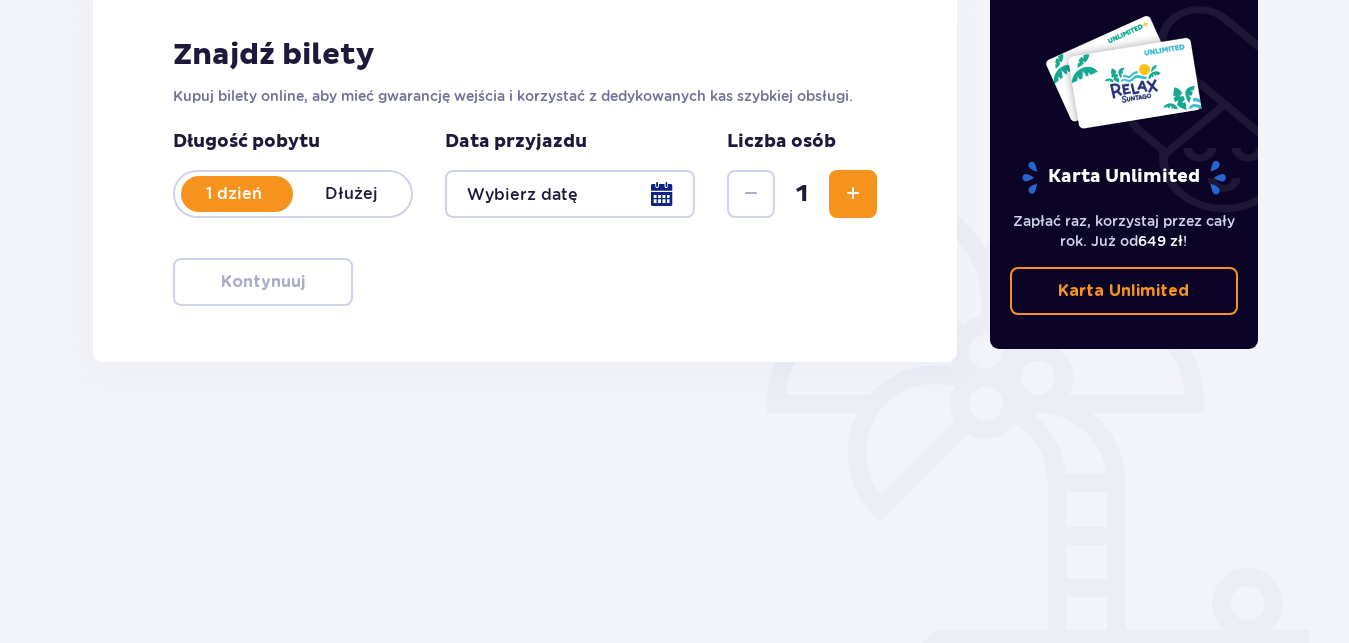 click at bounding box center [570, 194] 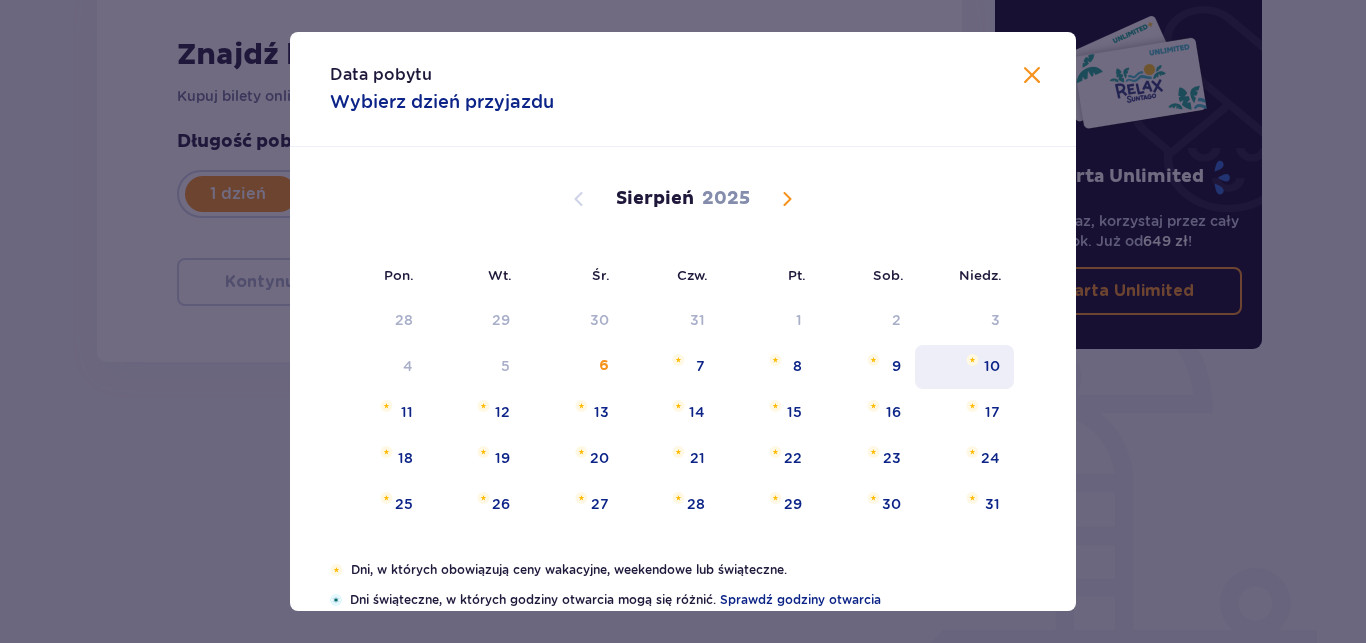 click on "10" at bounding box center (992, 366) 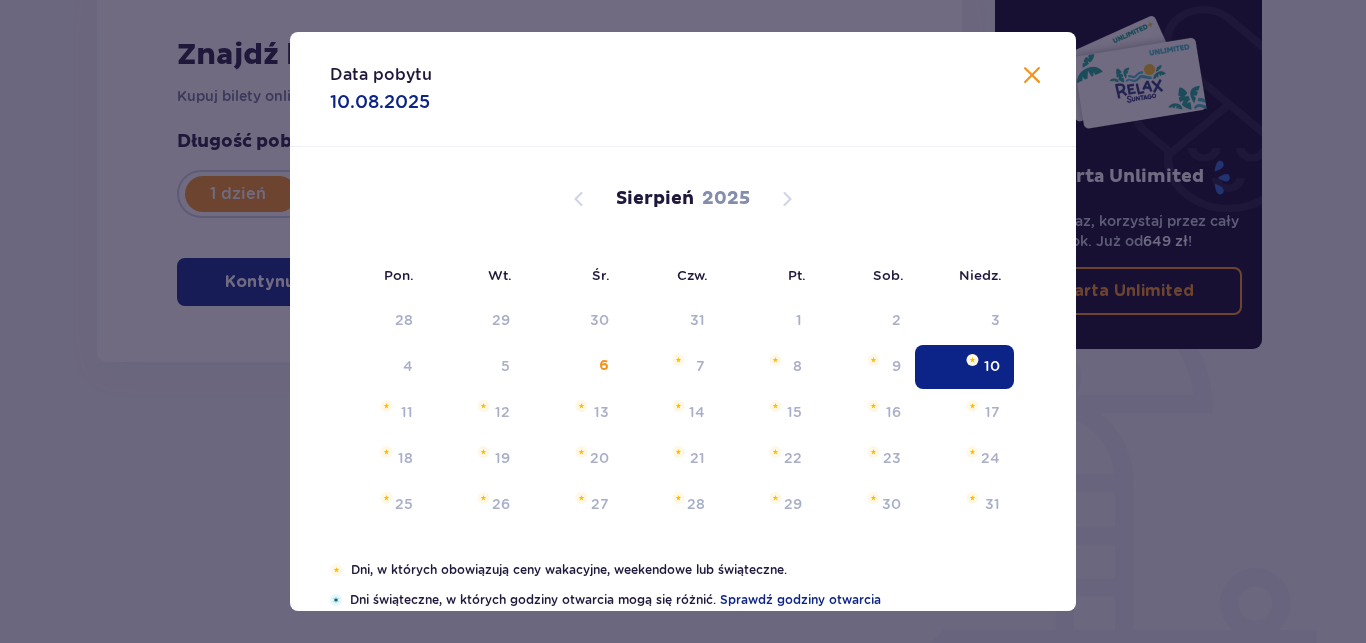 type on "10.08.25" 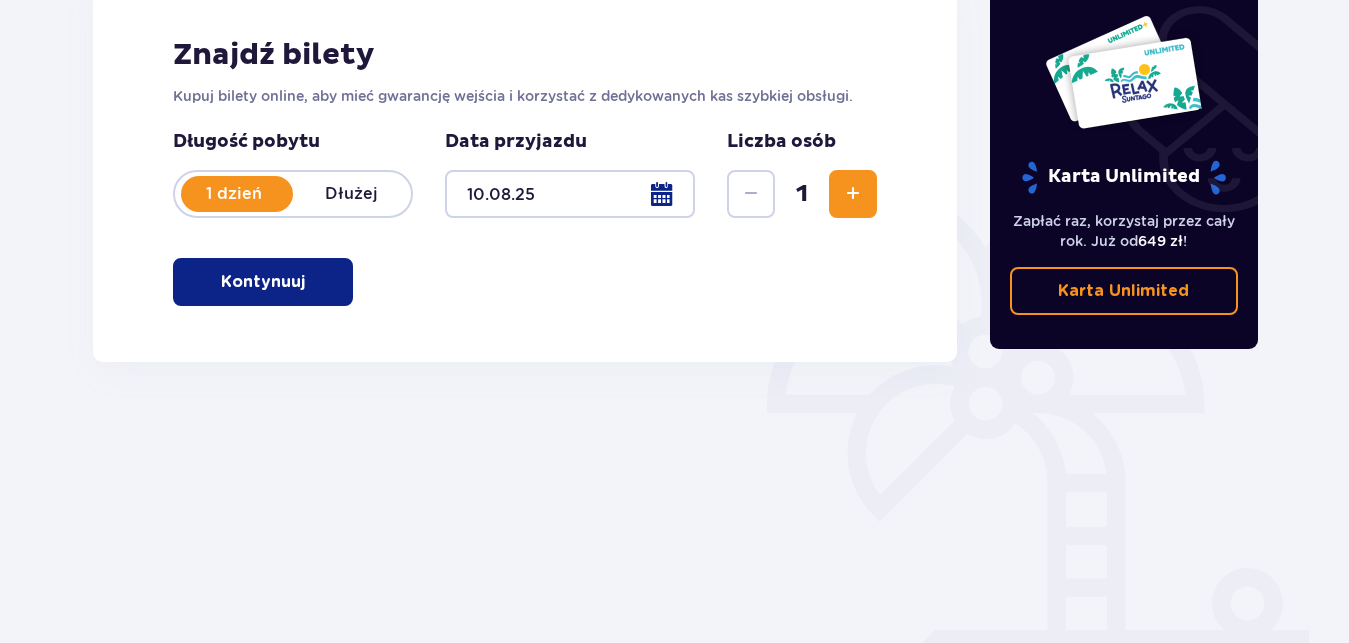 click at bounding box center [853, 194] 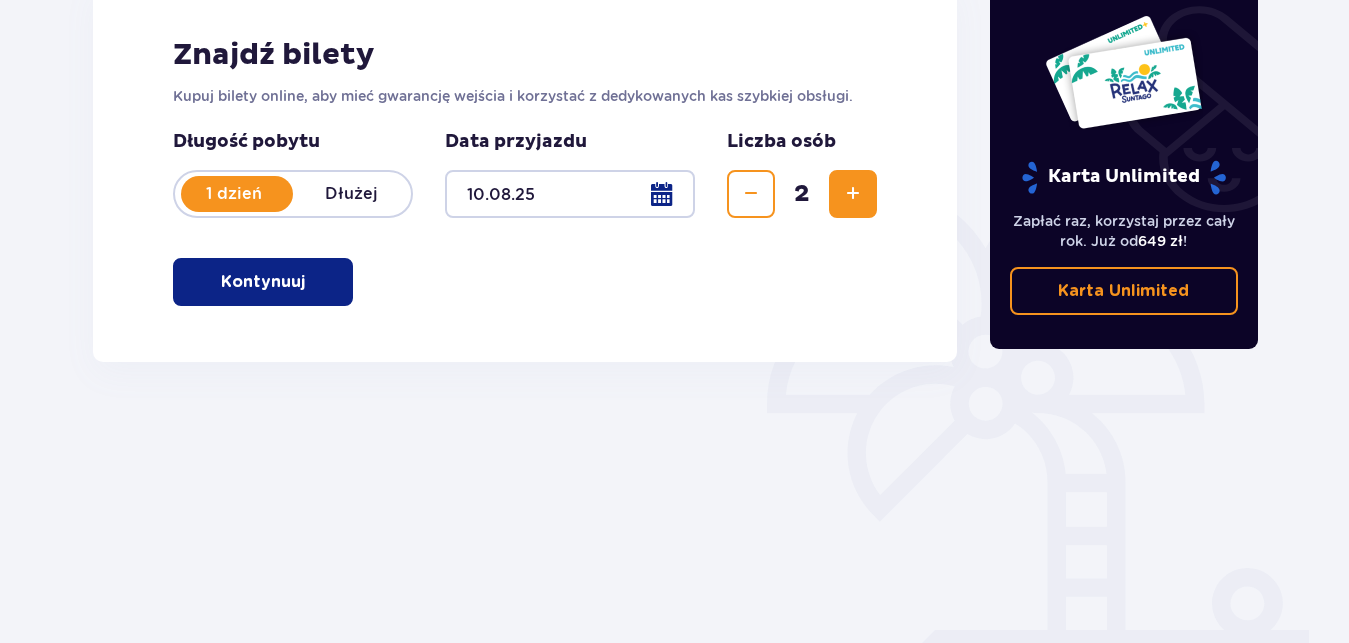click at bounding box center [853, 194] 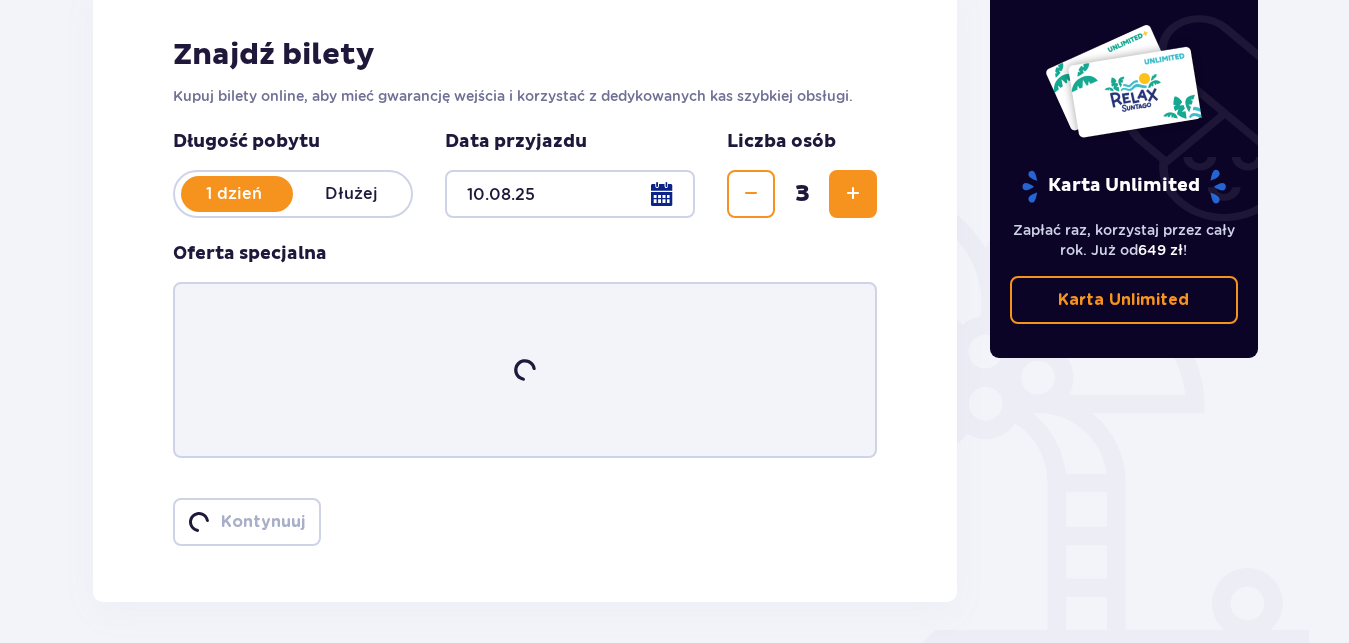 click at bounding box center (853, 194) 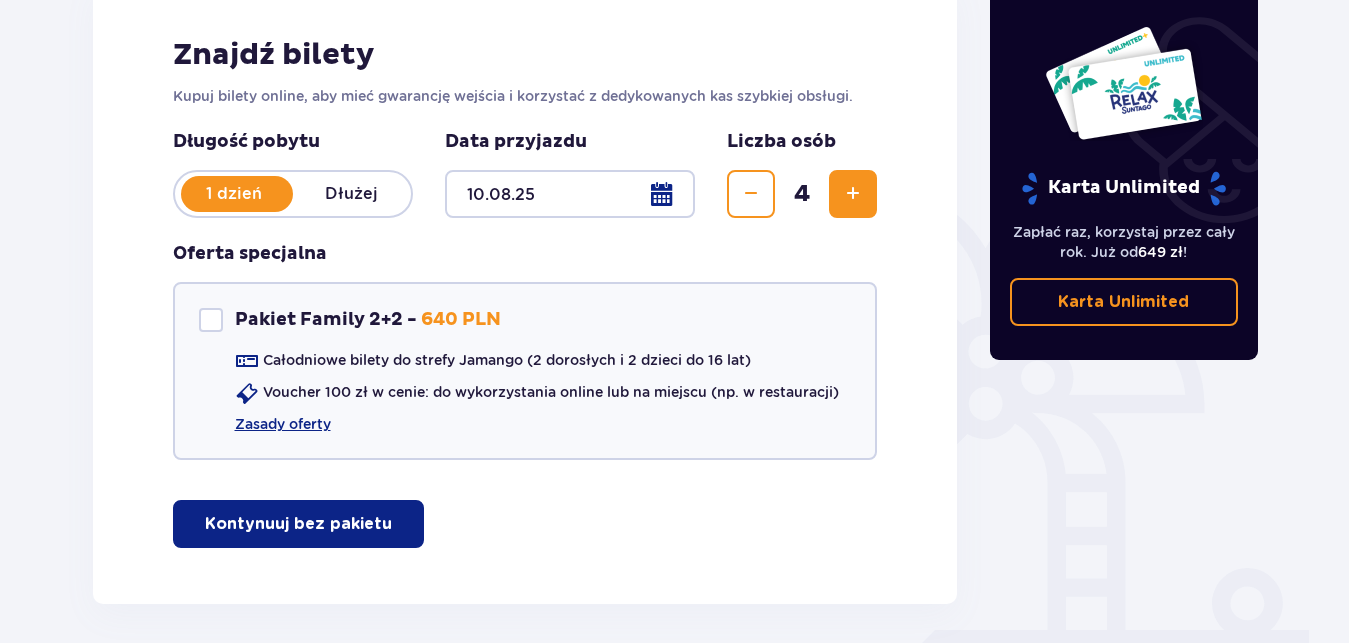 scroll, scrollTop: 387, scrollLeft: 0, axis: vertical 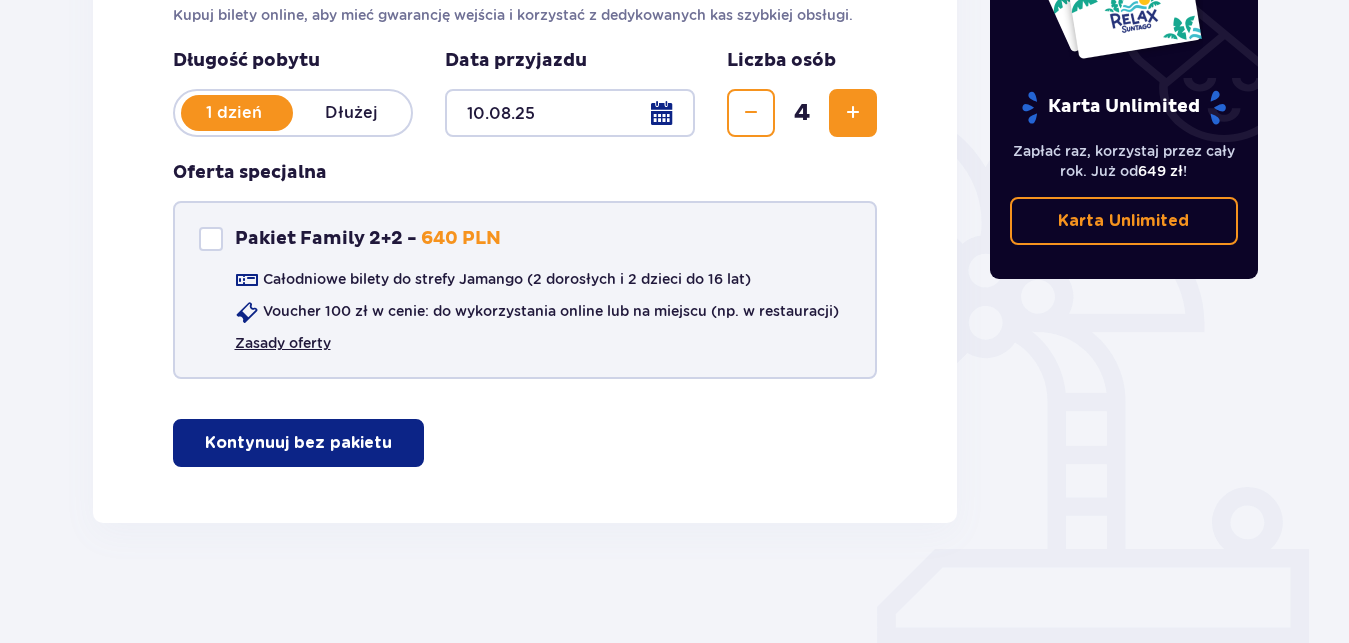 click on "Zasady oferty" at bounding box center [283, 343] 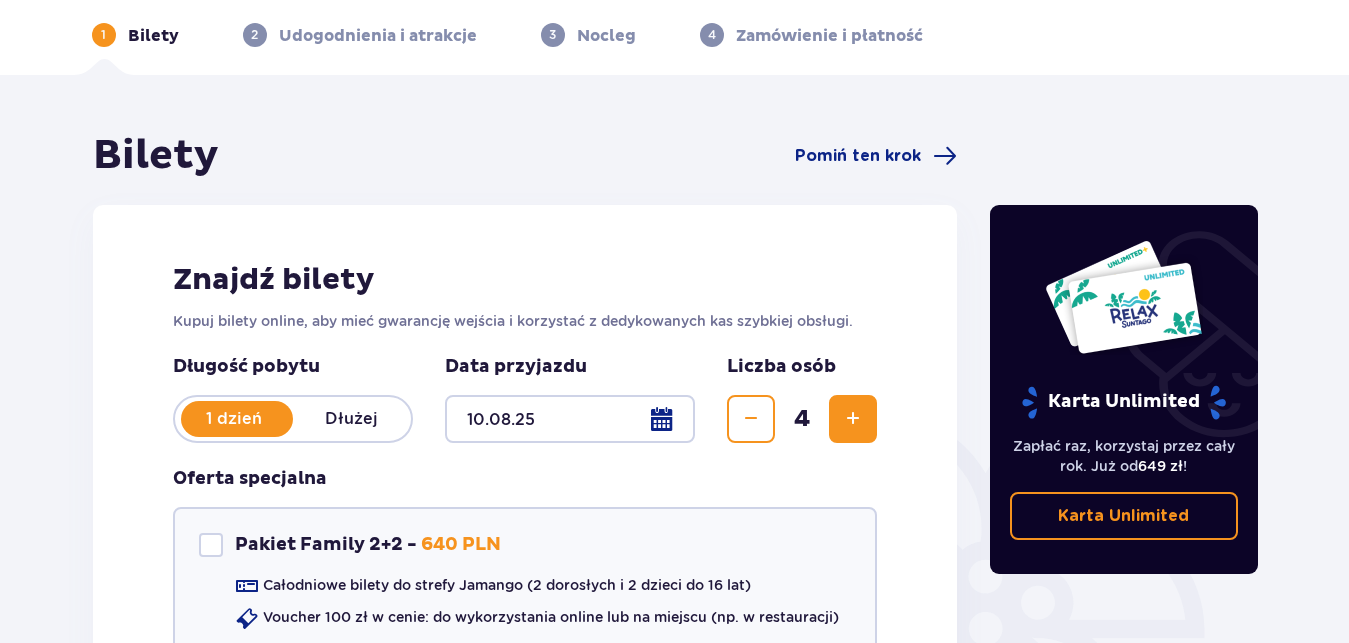 click on "Dłużej" at bounding box center (352, 419) 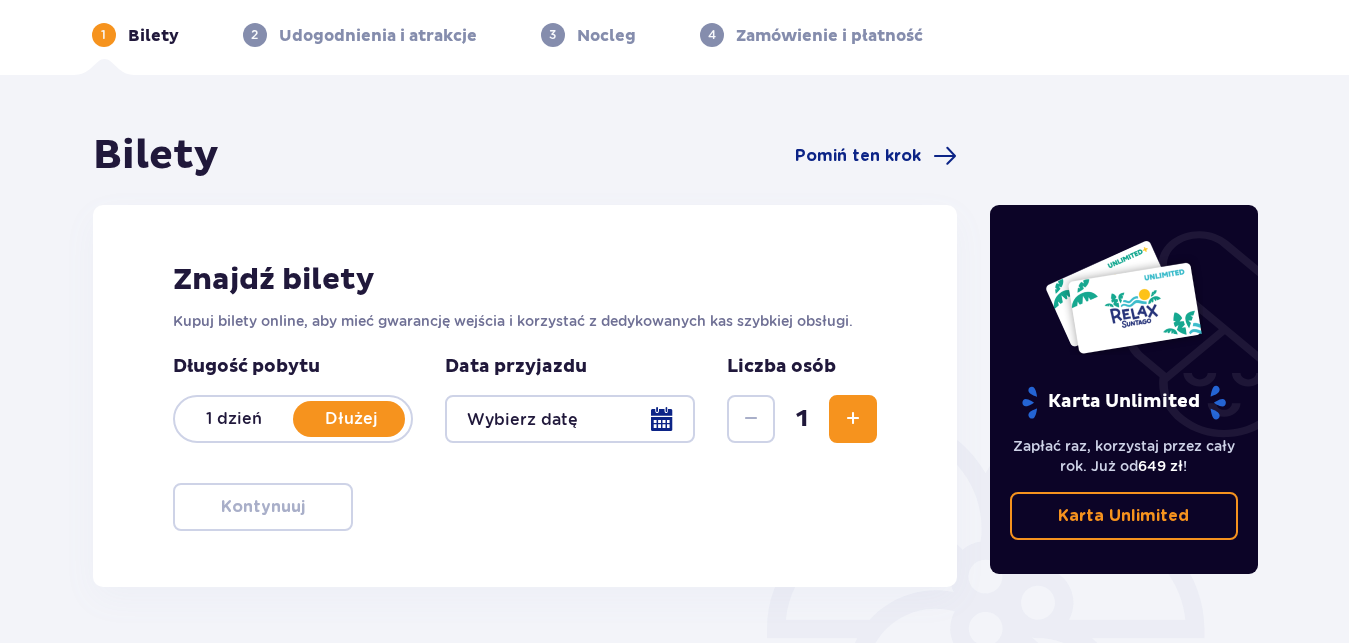 click on "1 dzień" at bounding box center (234, 419) 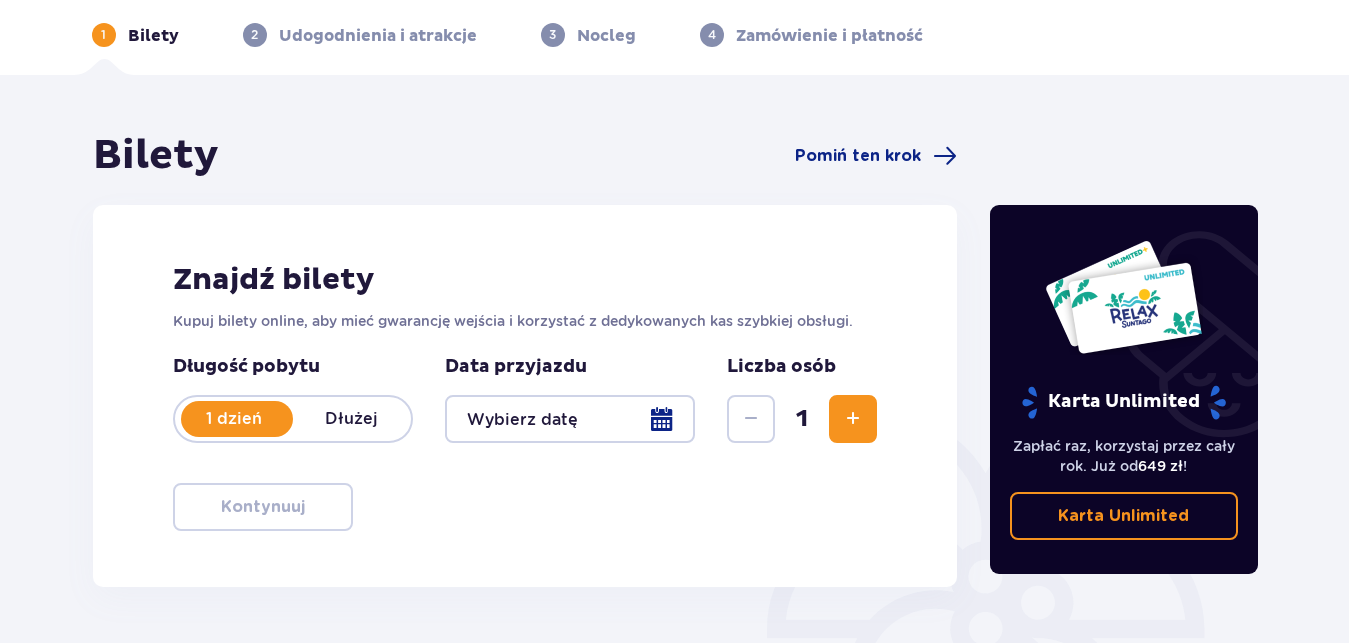 click at bounding box center [570, 419] 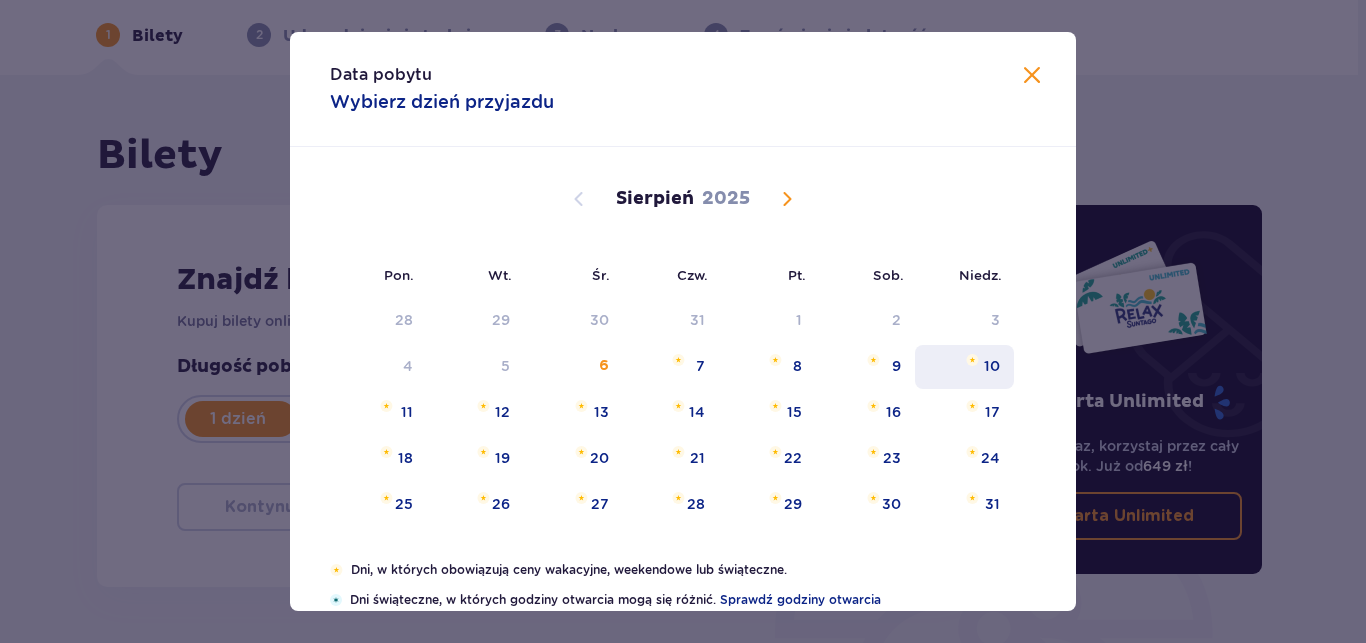 click on "10" at bounding box center (964, 367) 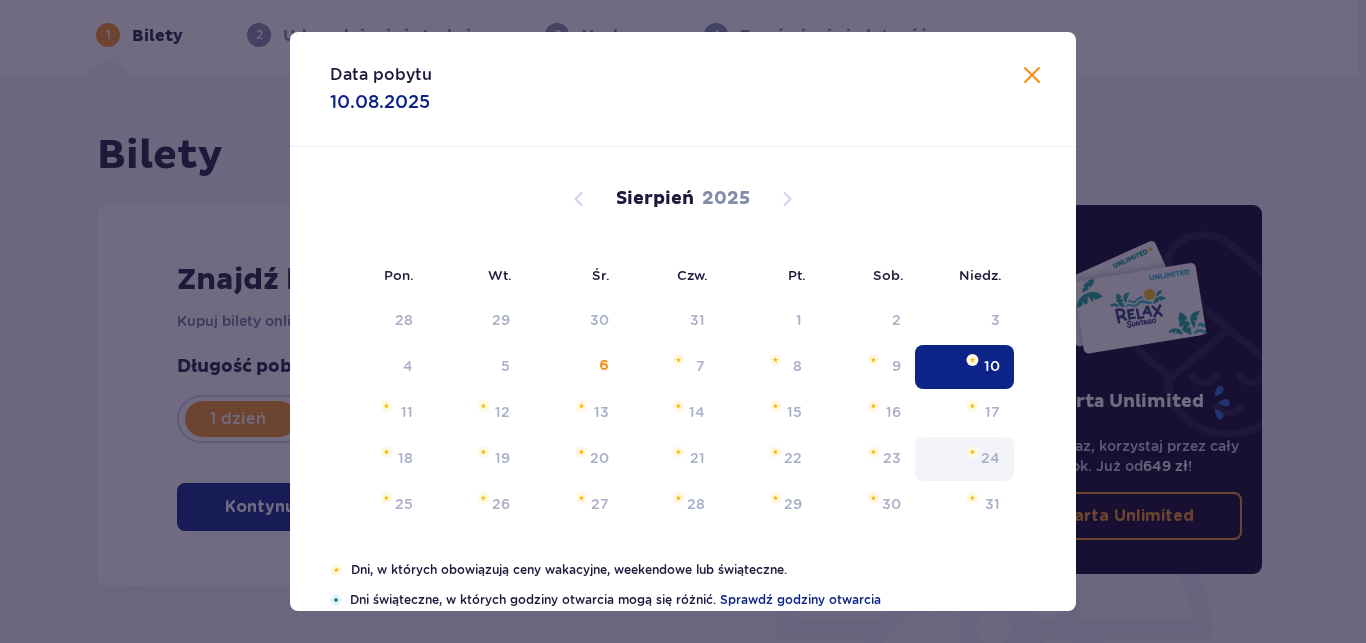 type on "10.08.25" 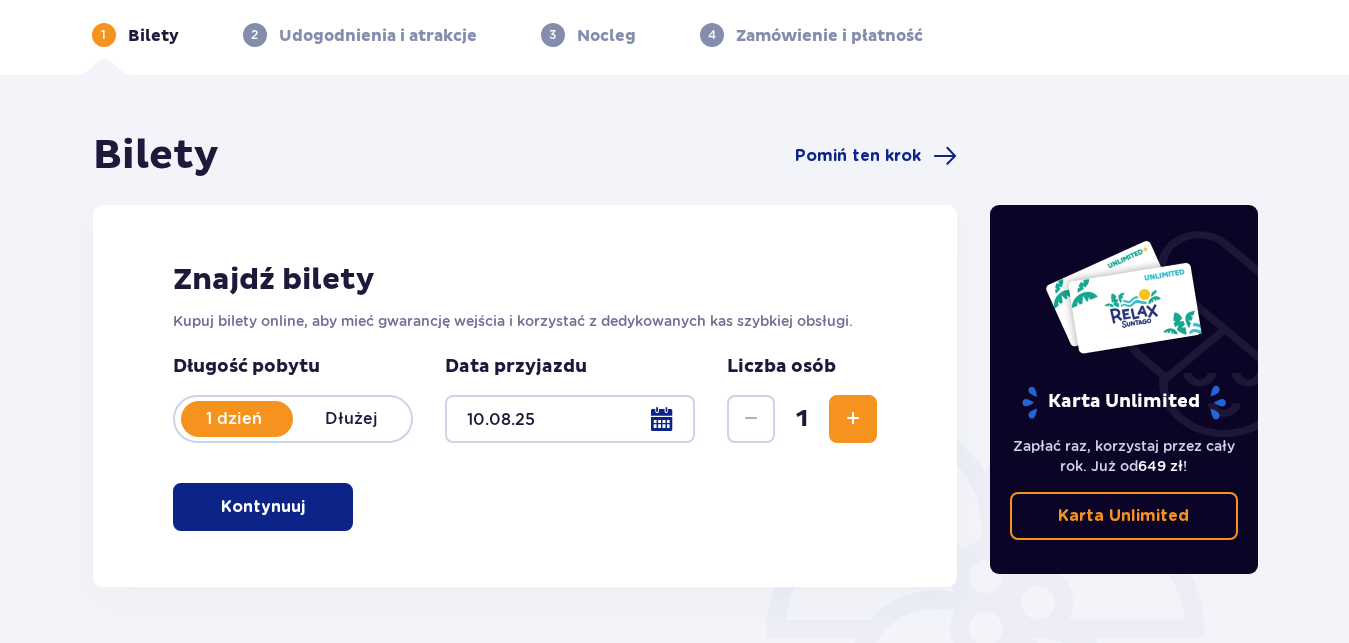 click at bounding box center (853, 419) 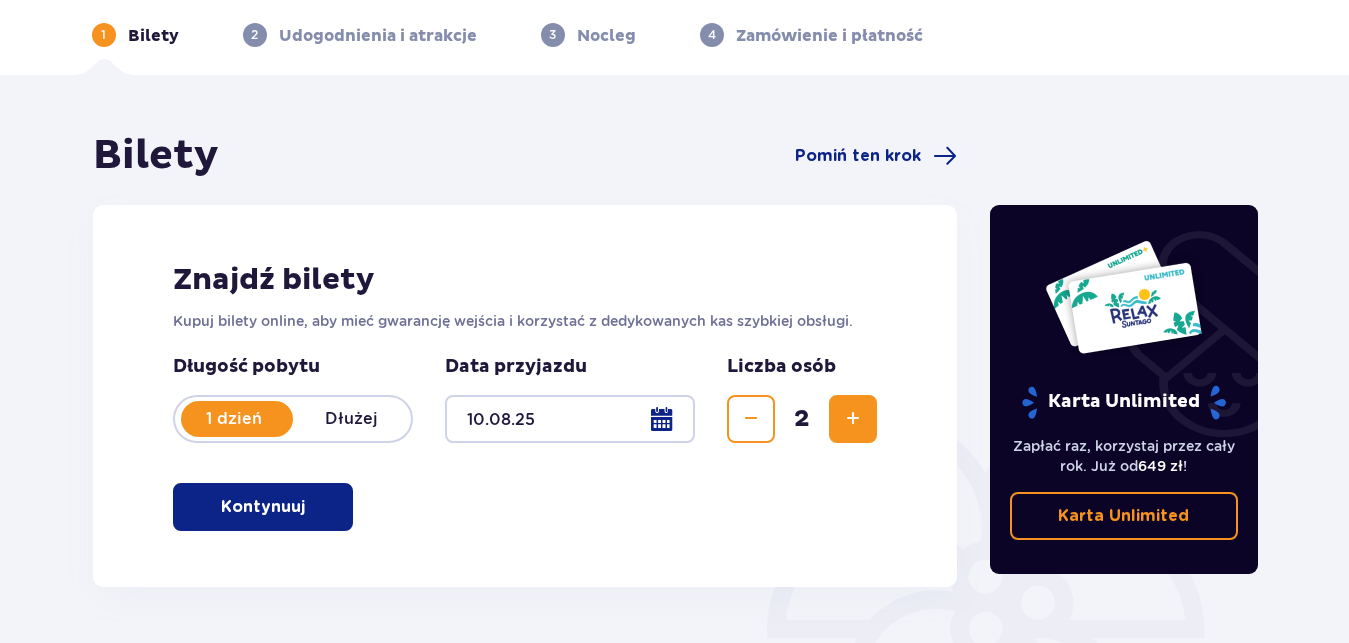 click at bounding box center (853, 419) 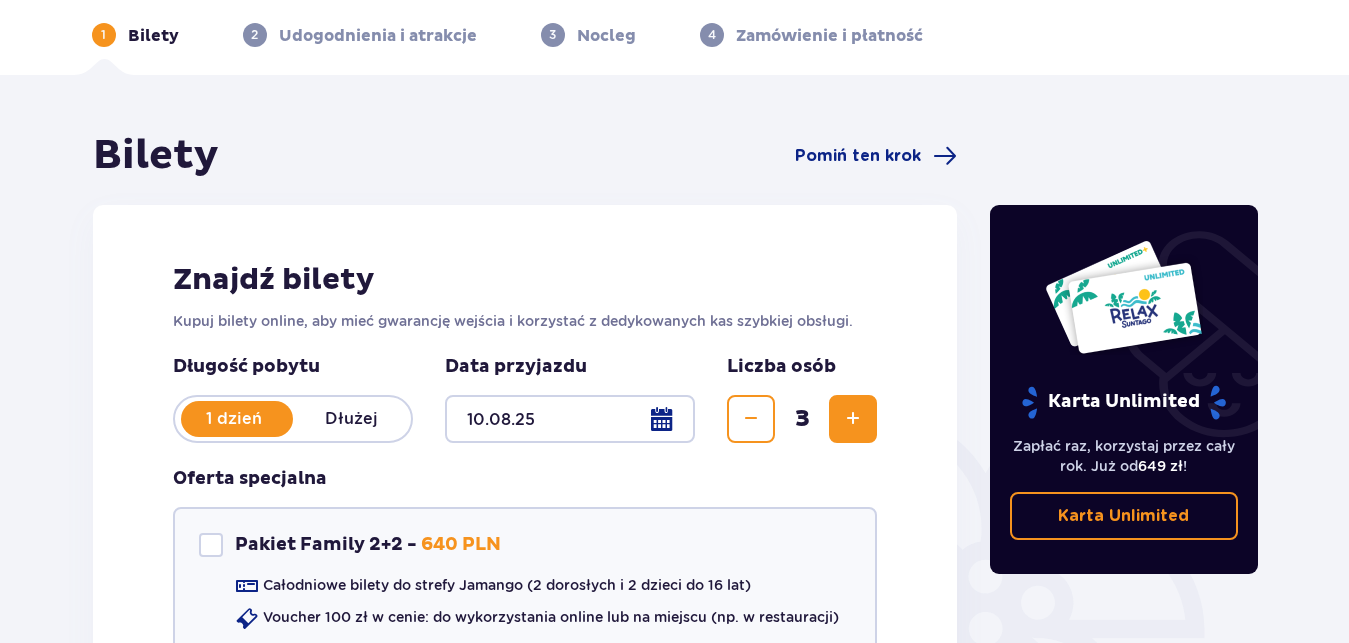 click at bounding box center [853, 419] 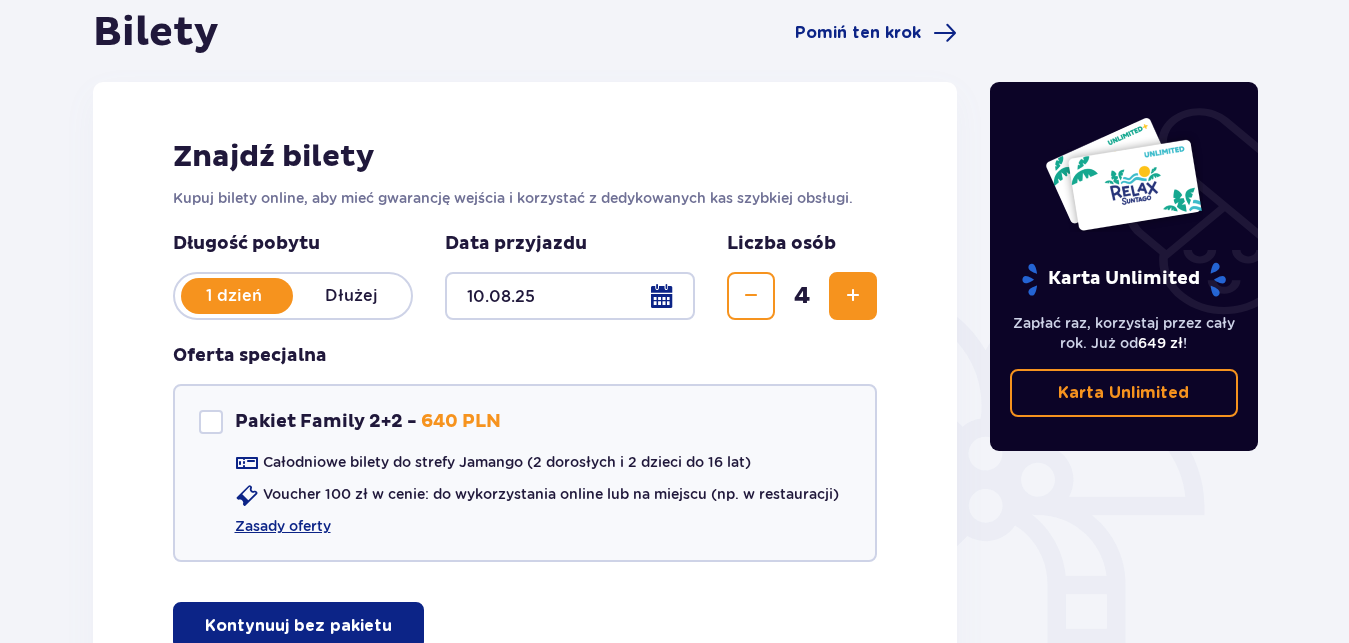 scroll, scrollTop: 0, scrollLeft: 0, axis: both 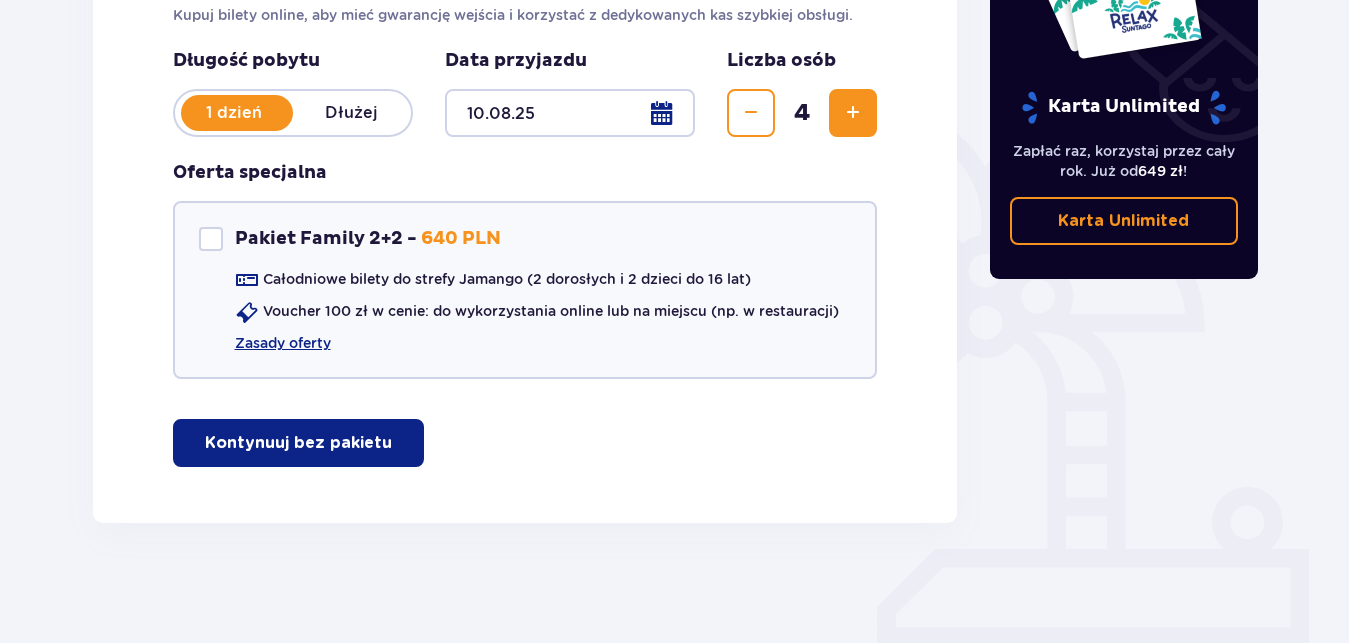 drag, startPoint x: 340, startPoint y: 447, endPoint x: 0, endPoint y: 199, distance: 420.83725 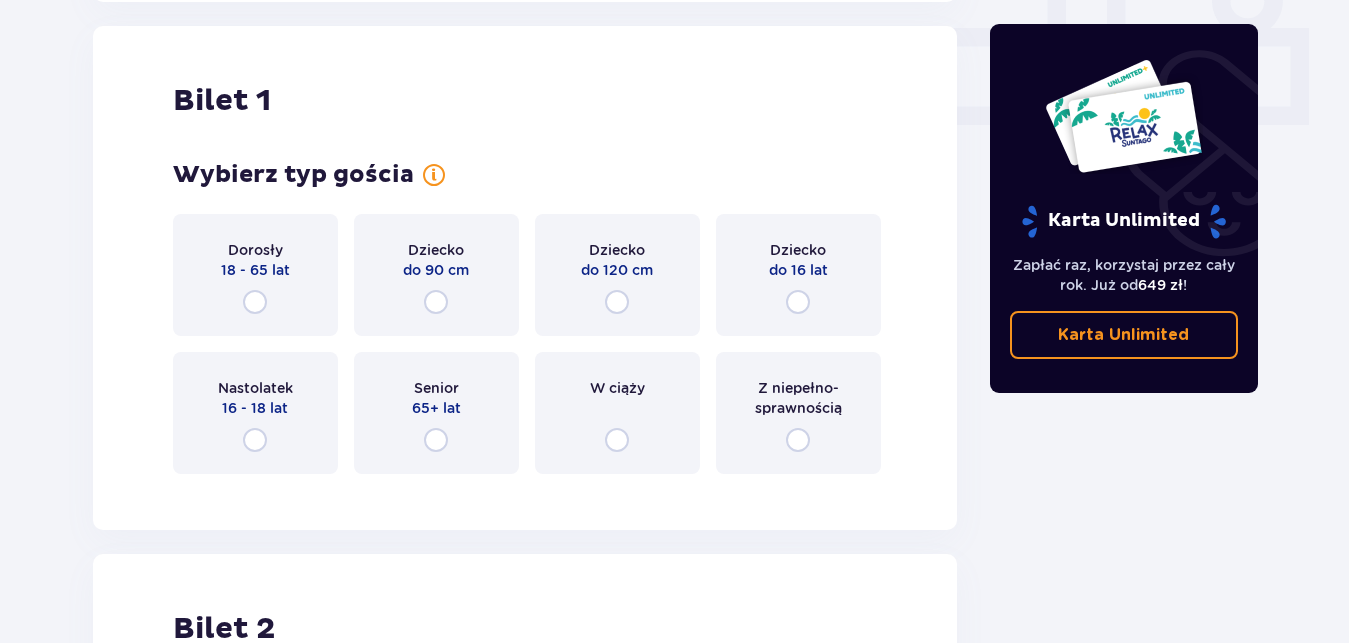 scroll, scrollTop: 910, scrollLeft: 0, axis: vertical 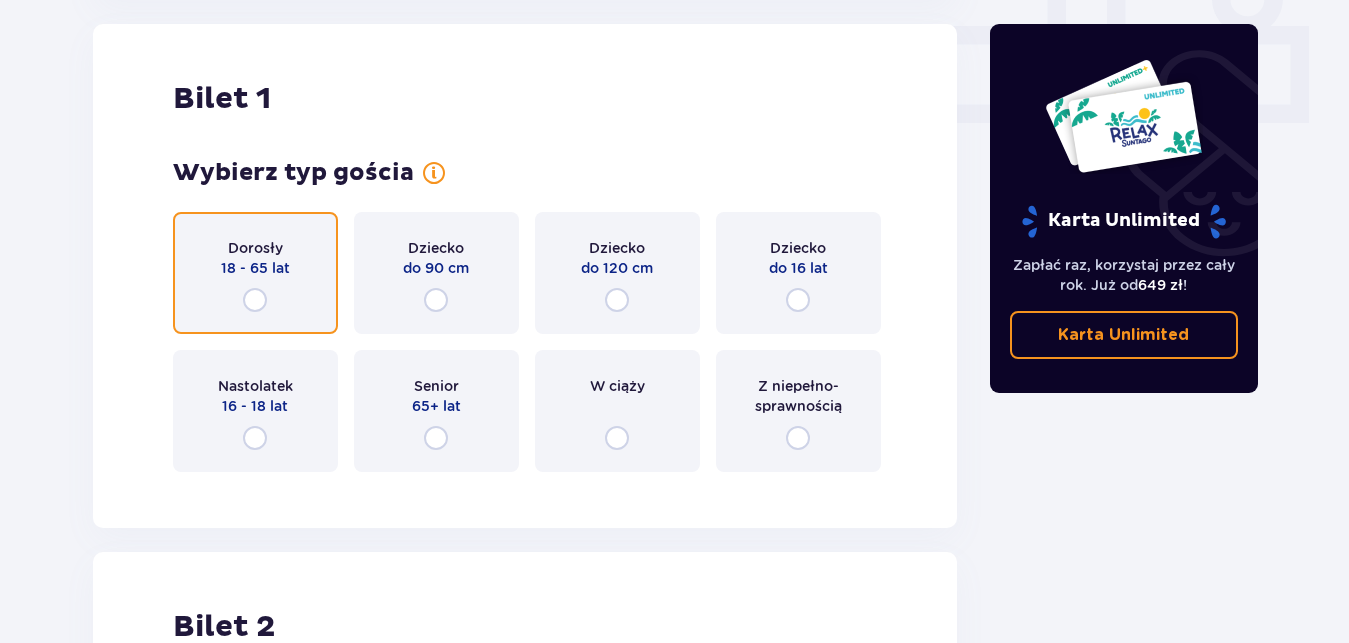 click at bounding box center (255, 300) 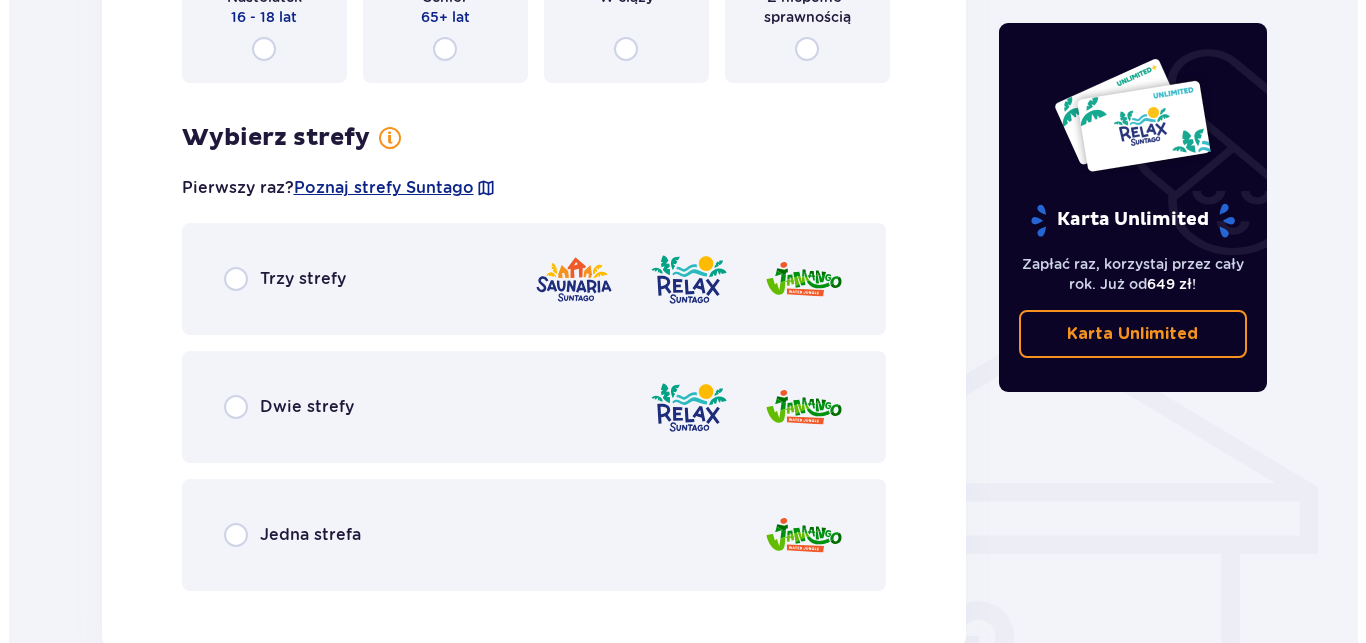 scroll, scrollTop: 1296, scrollLeft: 0, axis: vertical 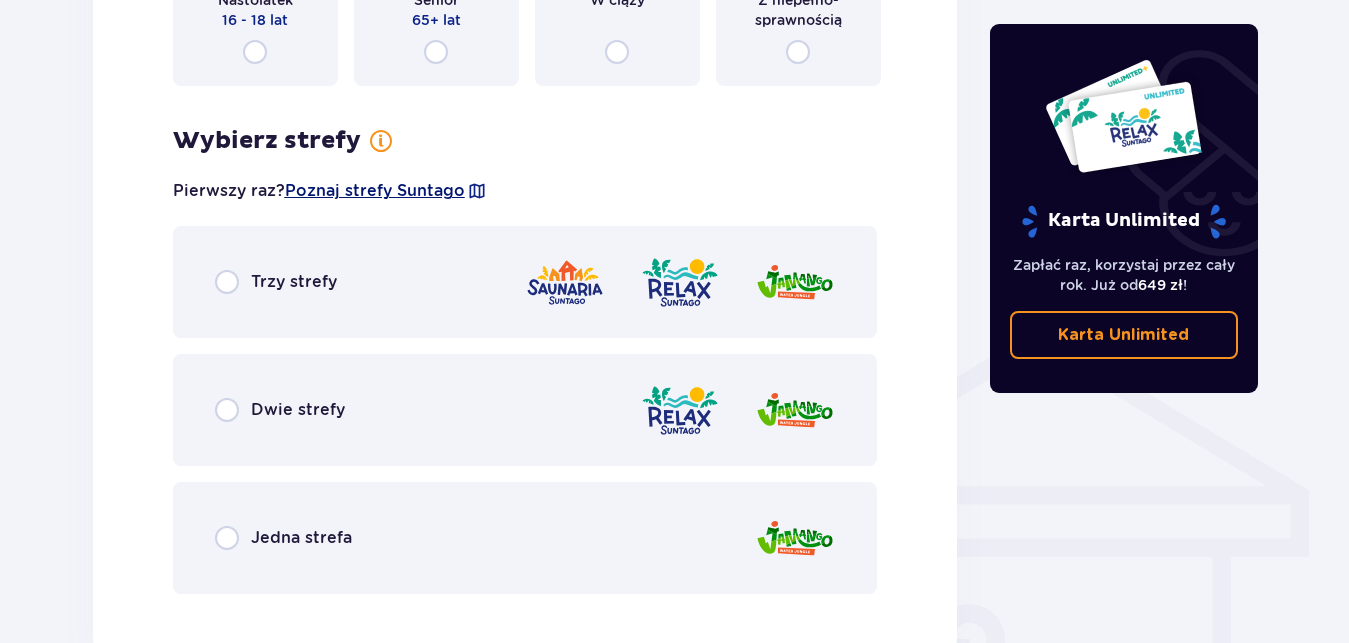 click on "Poznaj strefy Suntago" at bounding box center [375, 191] 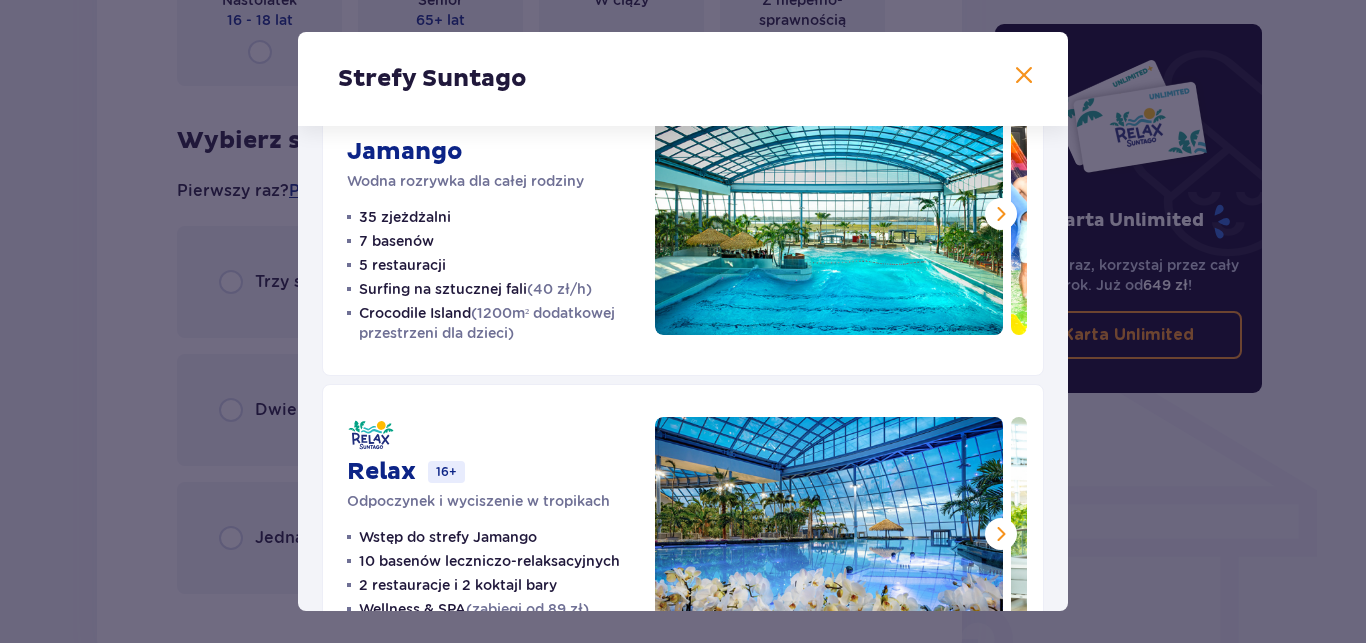 scroll, scrollTop: 0, scrollLeft: 0, axis: both 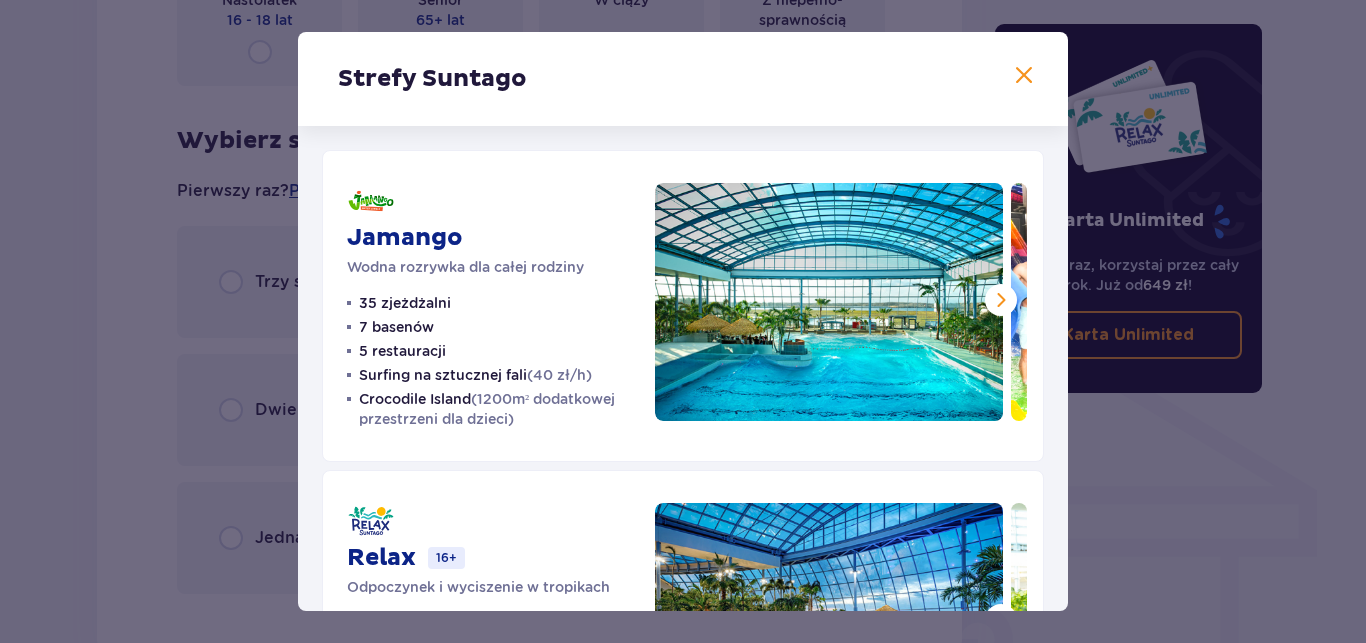 click at bounding box center (1024, 76) 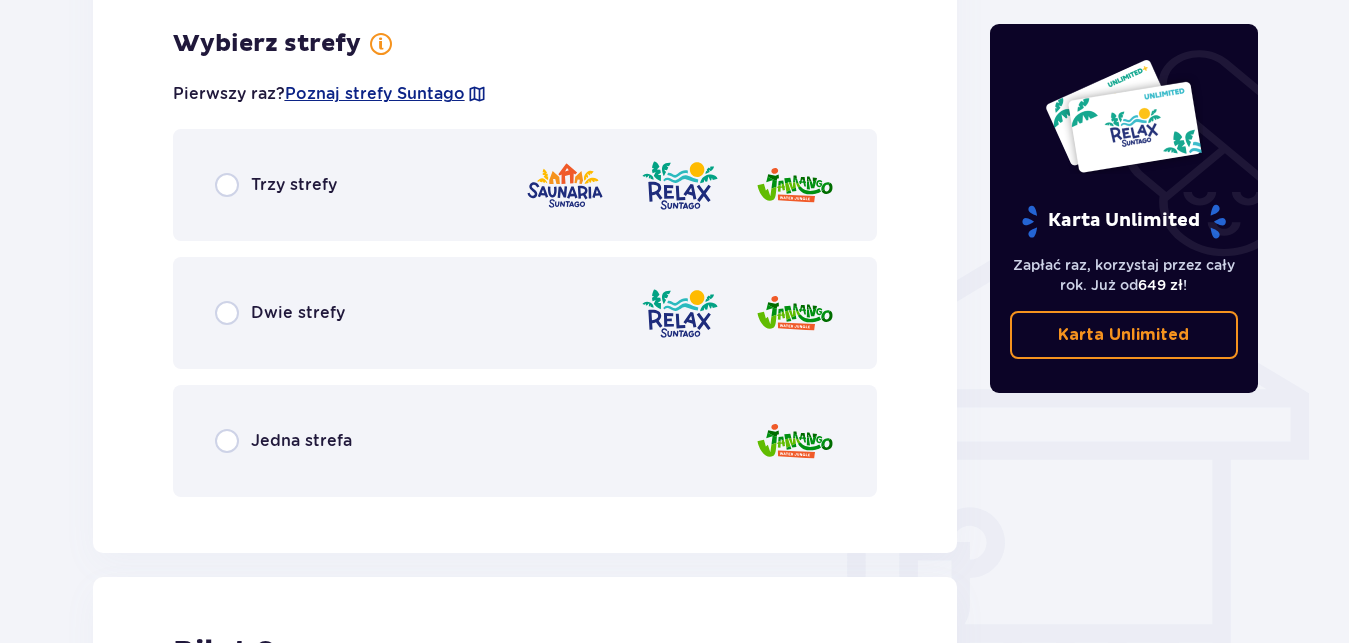 scroll, scrollTop: 1398, scrollLeft: 0, axis: vertical 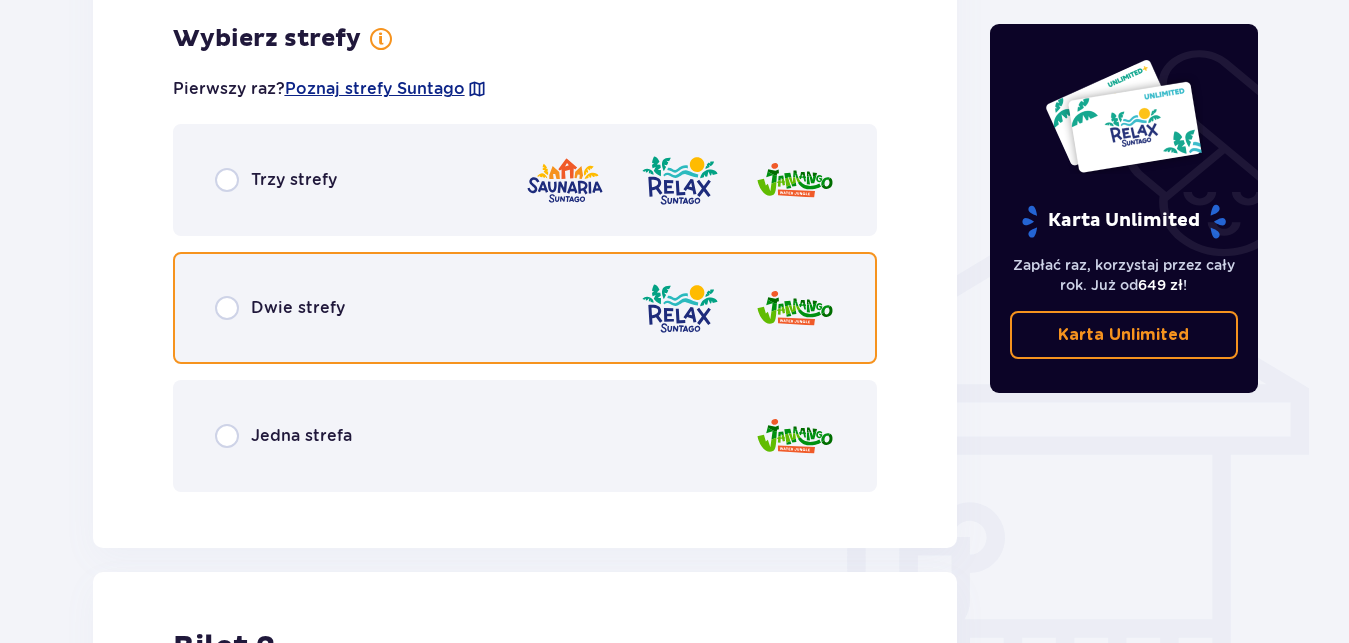 click at bounding box center (227, 308) 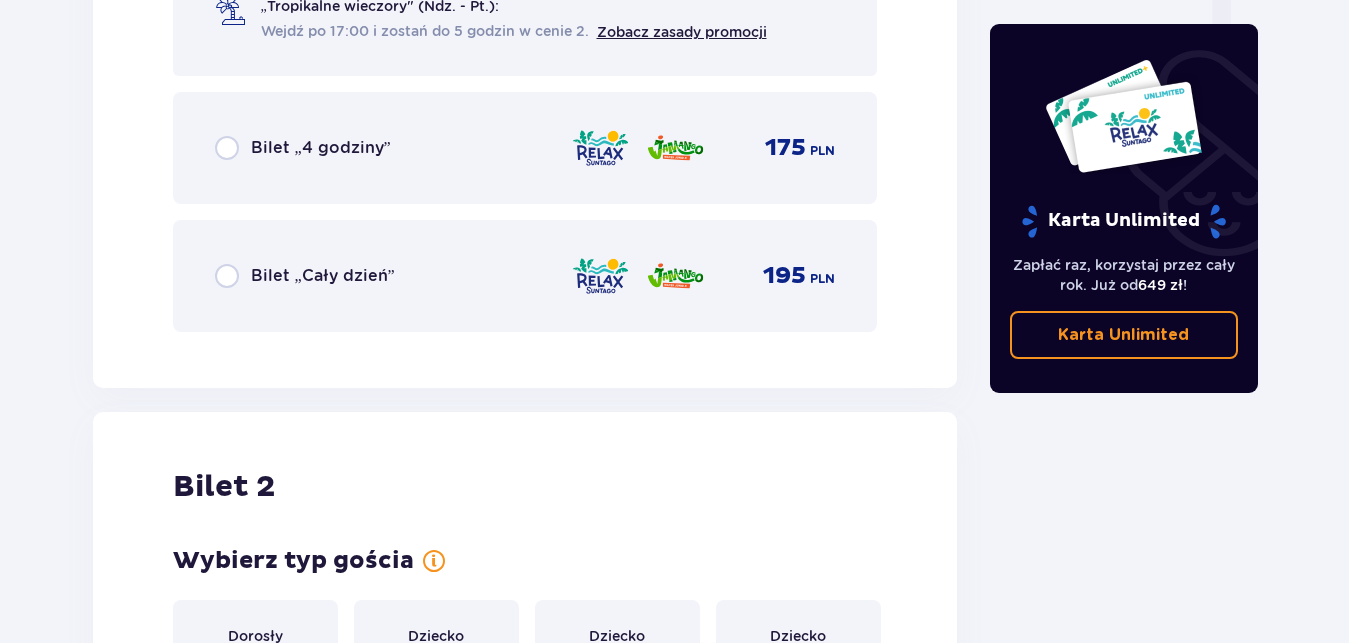 scroll, scrollTop: 2212, scrollLeft: 0, axis: vertical 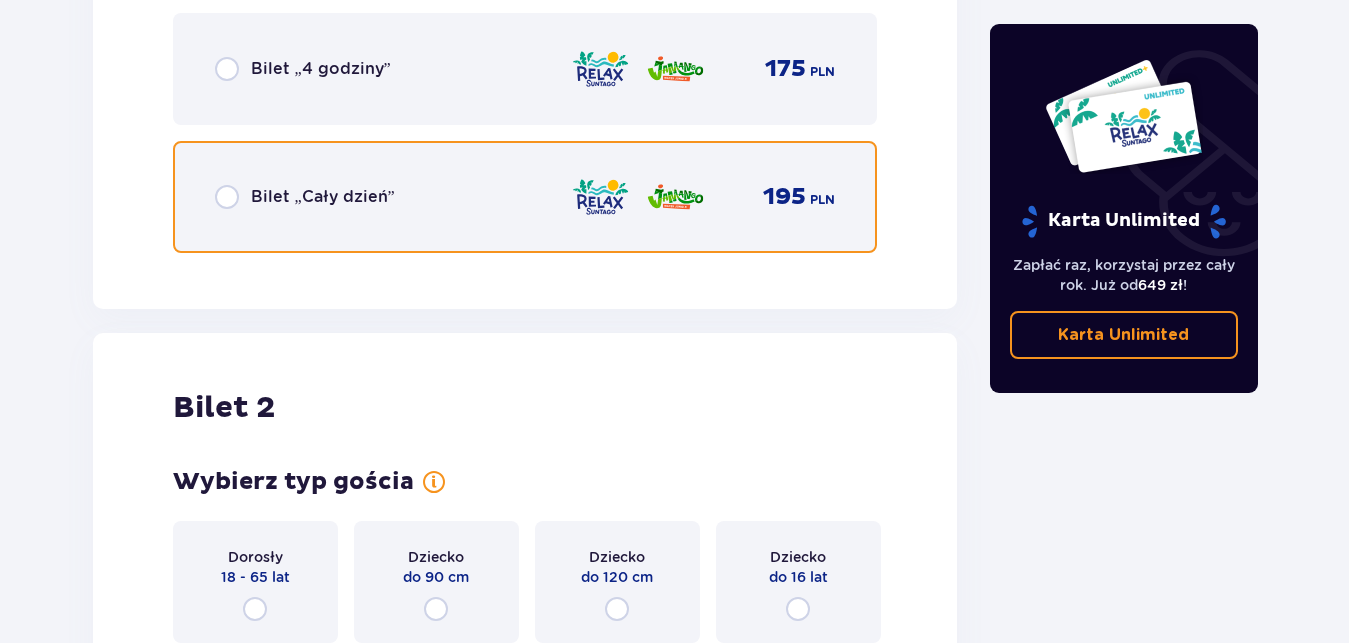 click at bounding box center (227, 197) 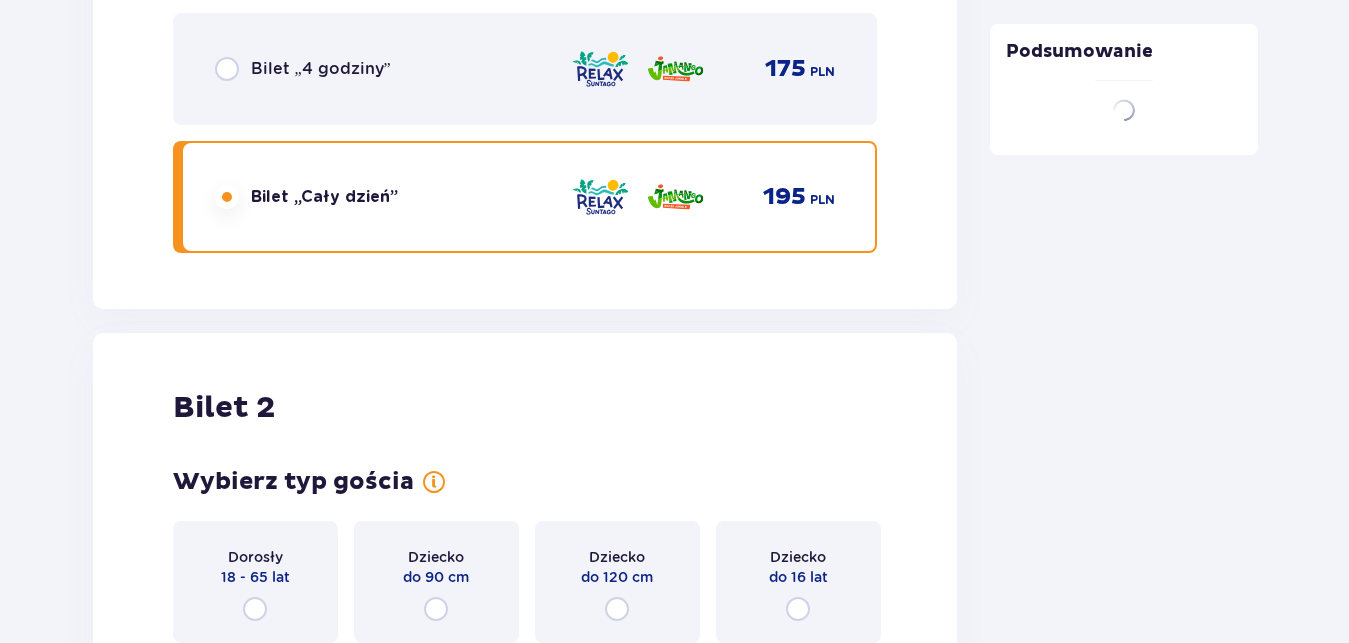 scroll, scrollTop: 2532, scrollLeft: 0, axis: vertical 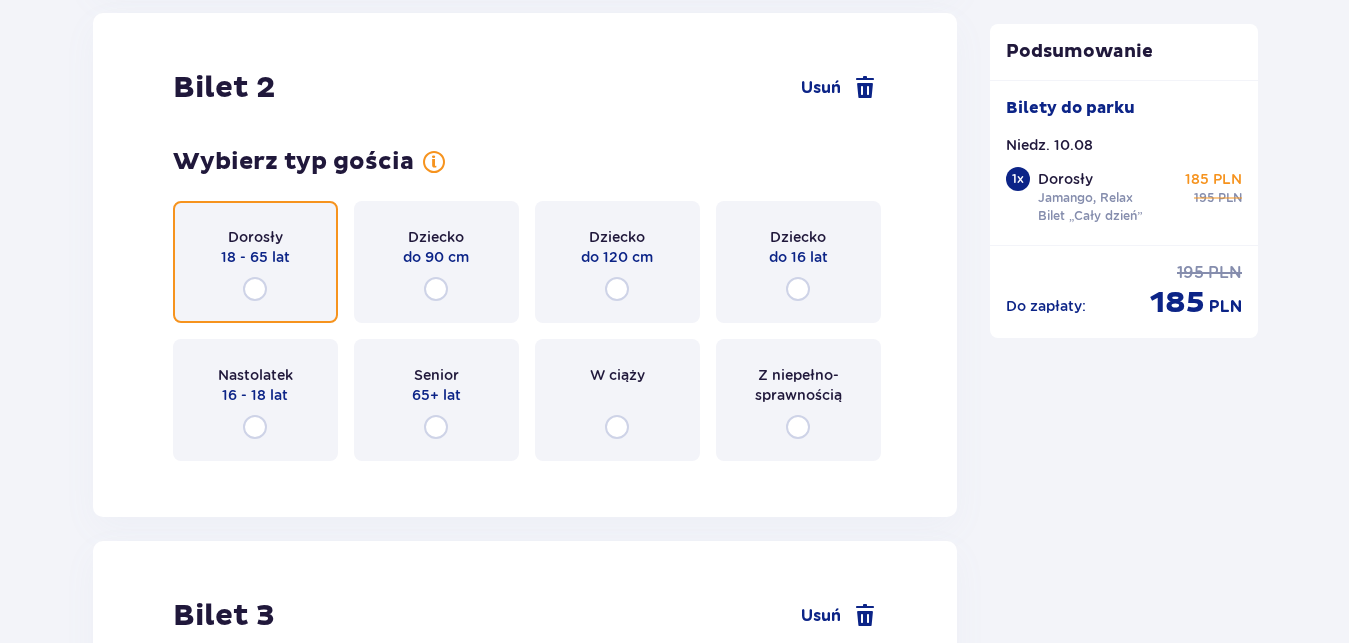 click at bounding box center (255, 289) 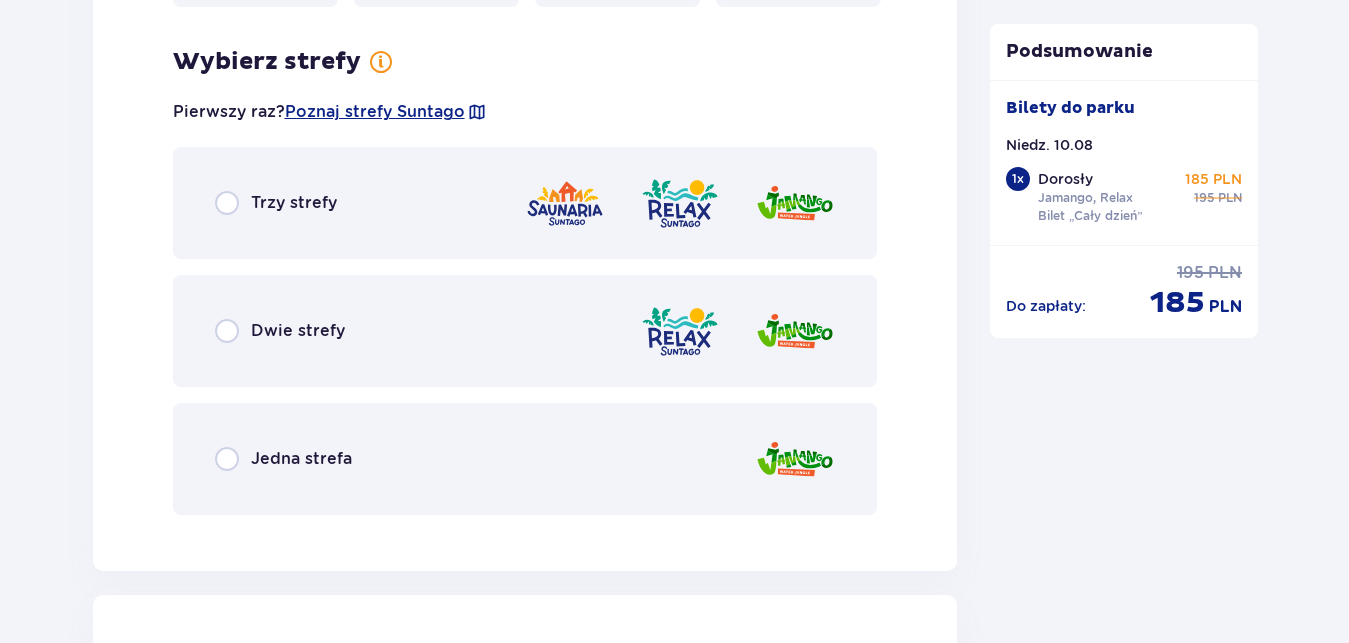 scroll, scrollTop: 3009, scrollLeft: 0, axis: vertical 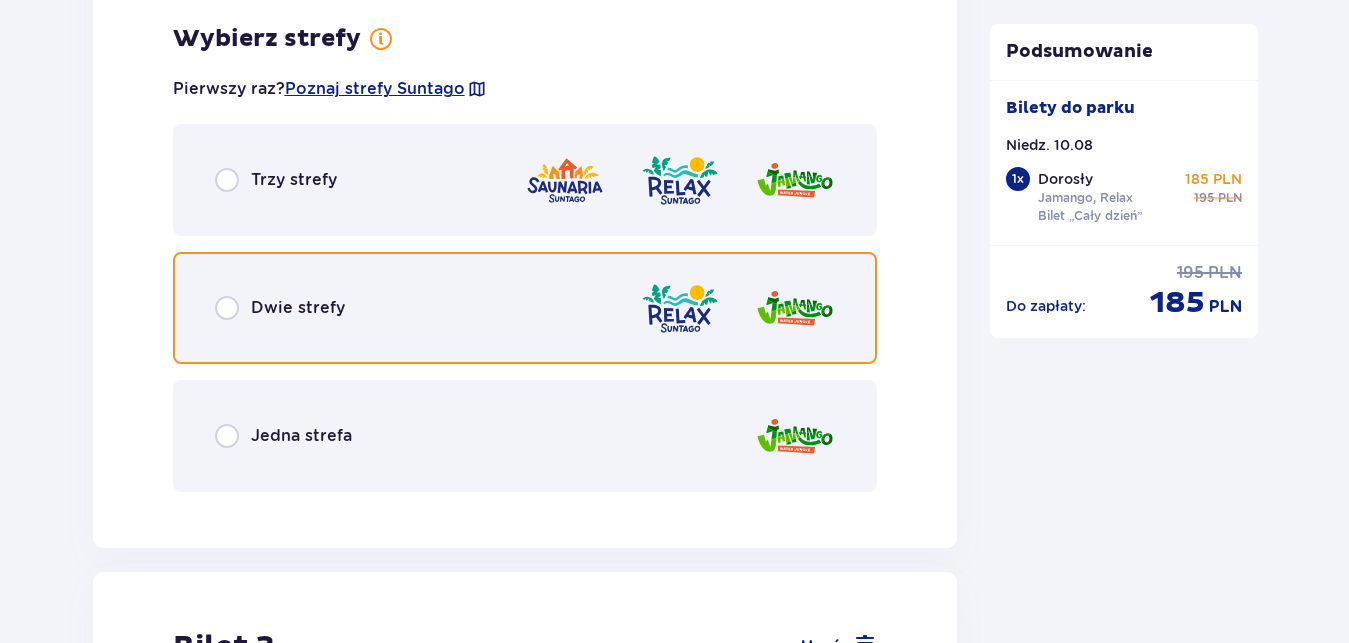 click at bounding box center [227, 308] 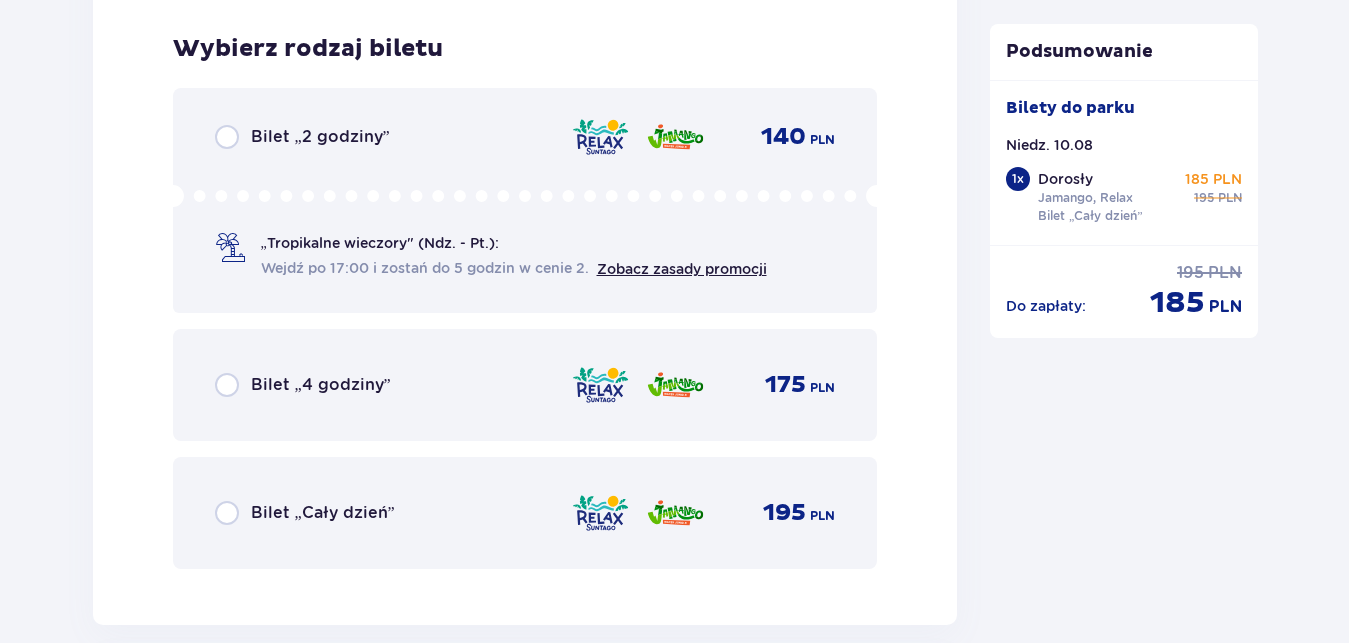 scroll, scrollTop: 3517, scrollLeft: 0, axis: vertical 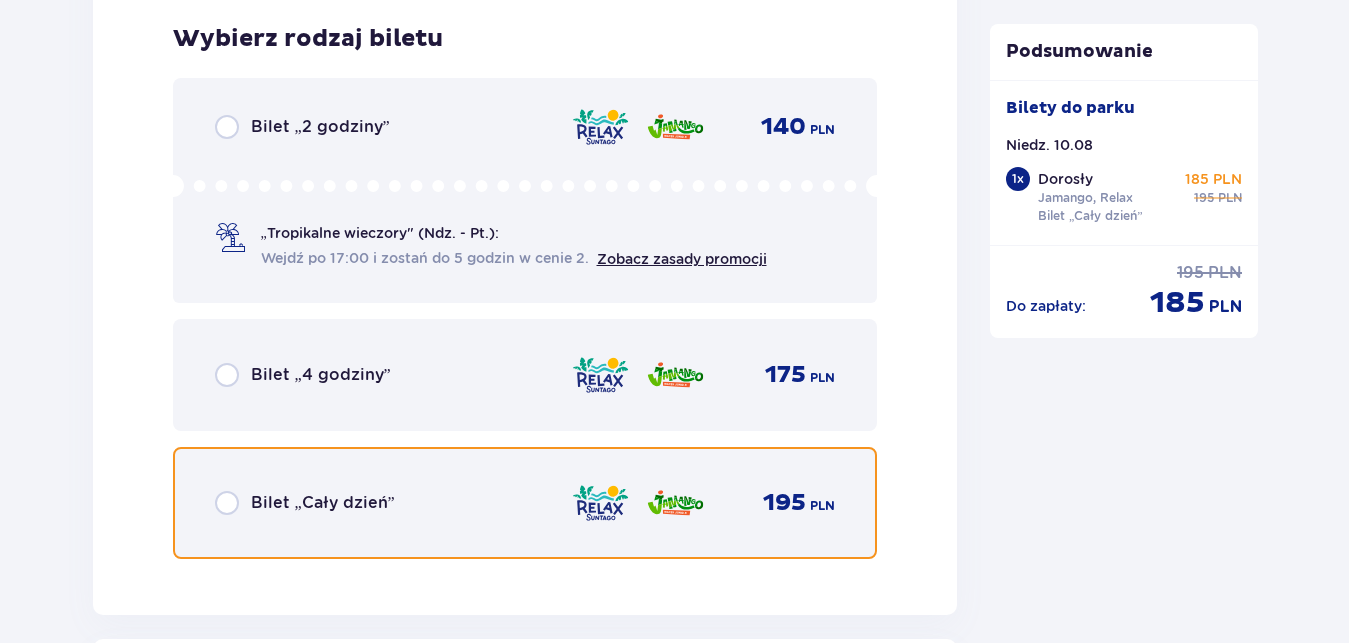 click at bounding box center (227, 503) 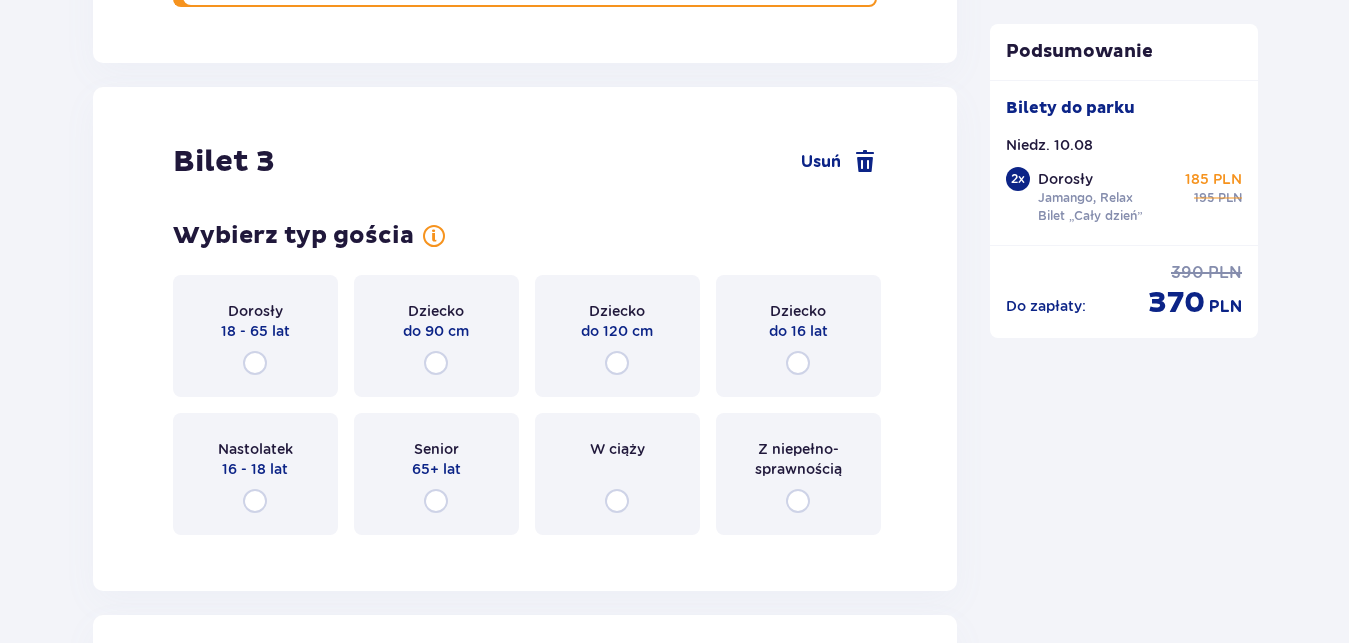 scroll, scrollTop: 4132, scrollLeft: 0, axis: vertical 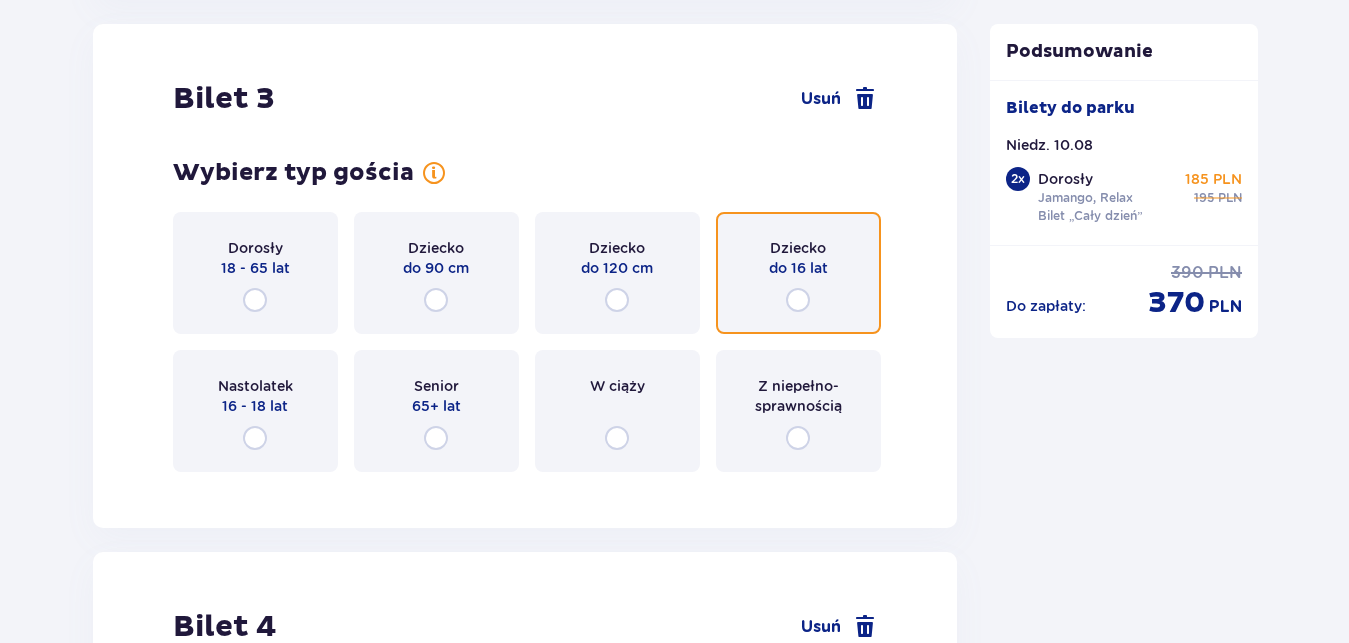 click at bounding box center (798, 300) 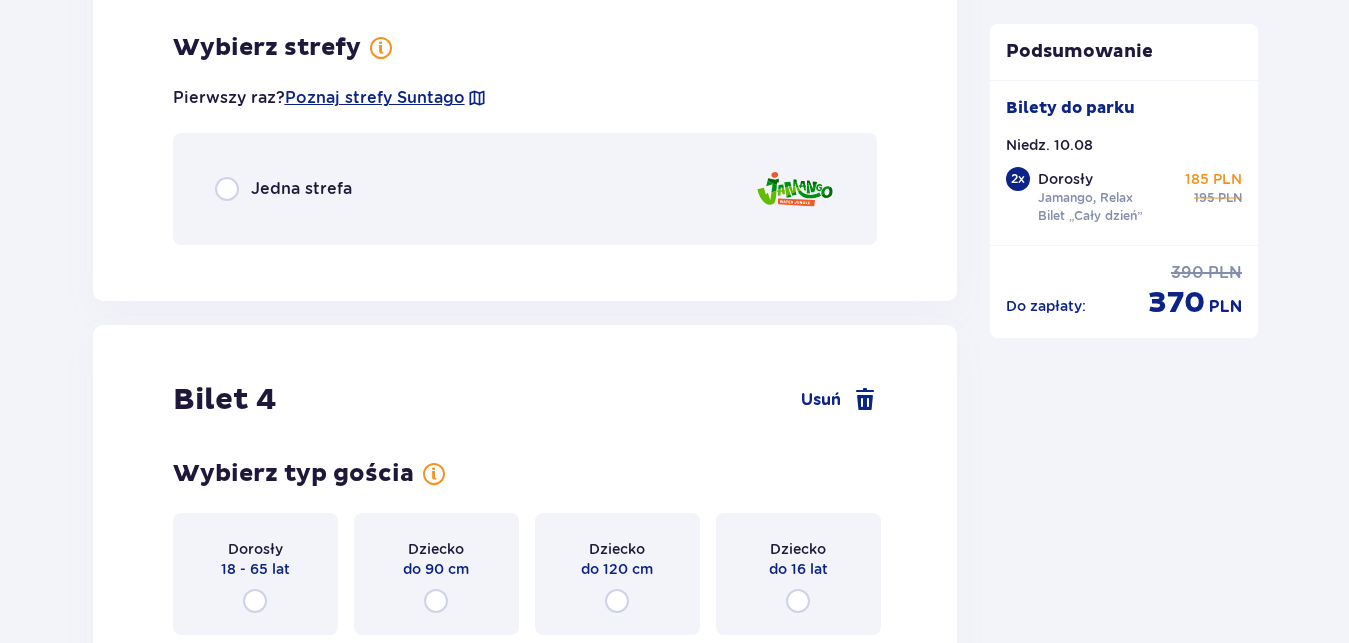 scroll, scrollTop: 4620, scrollLeft: 0, axis: vertical 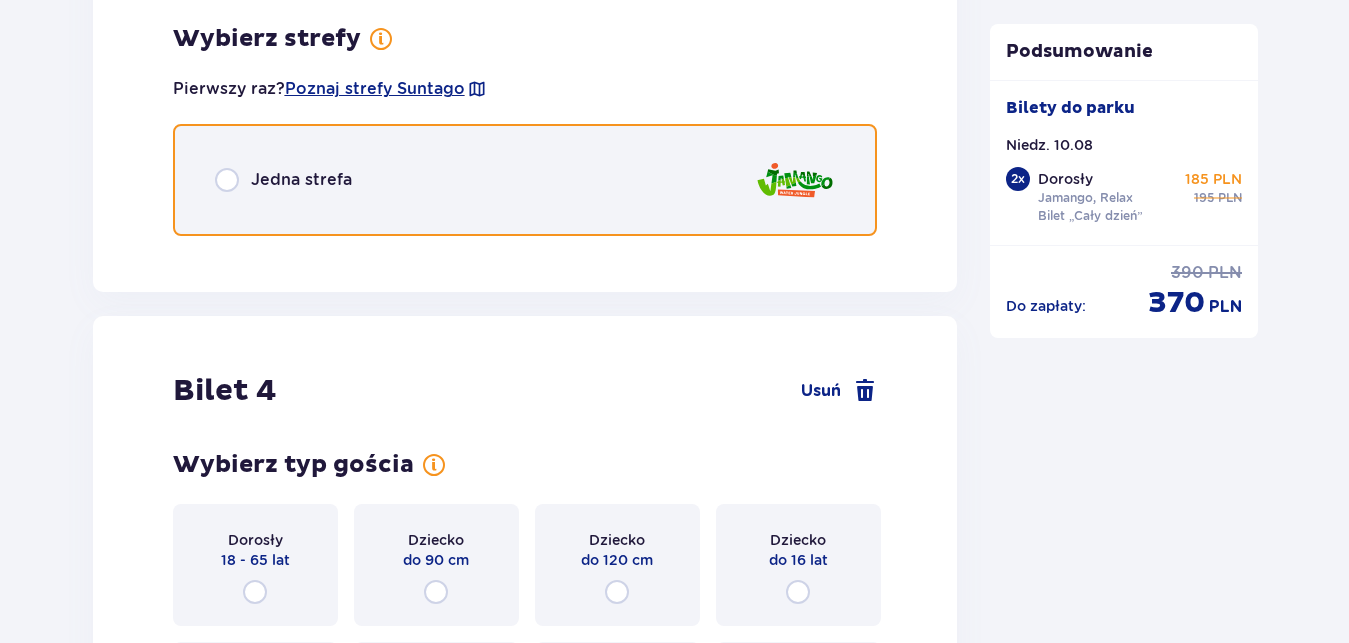 click at bounding box center [227, 180] 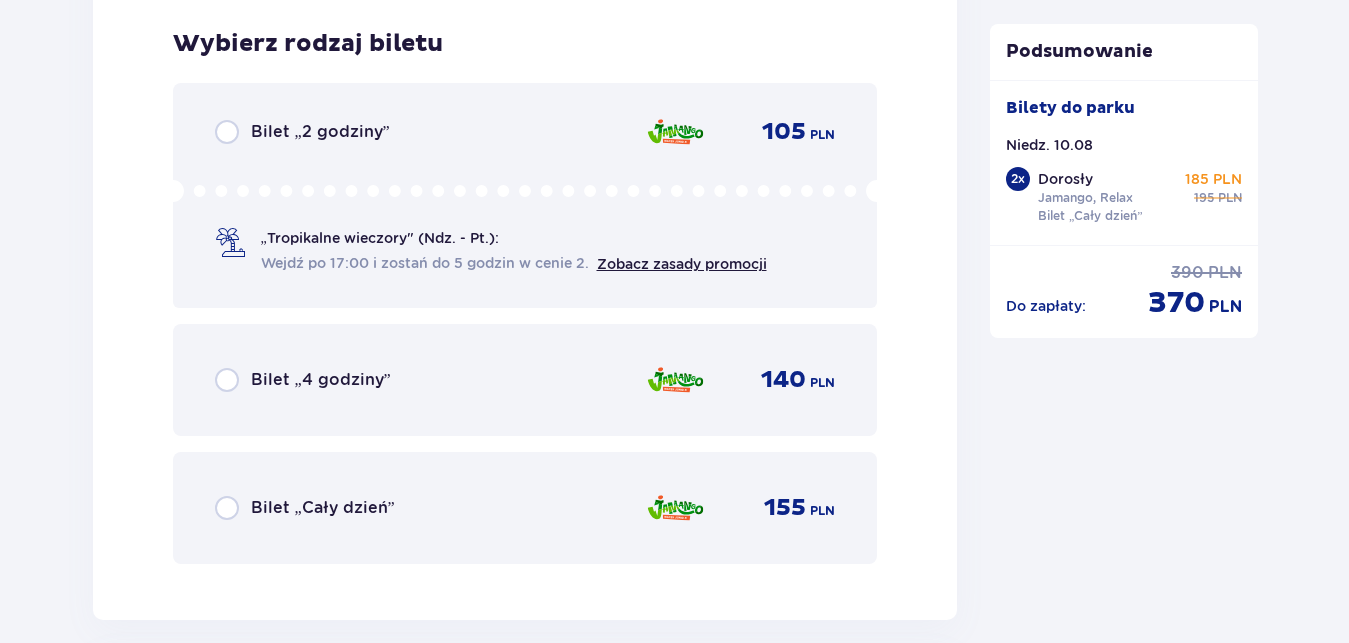 scroll, scrollTop: 4872, scrollLeft: 0, axis: vertical 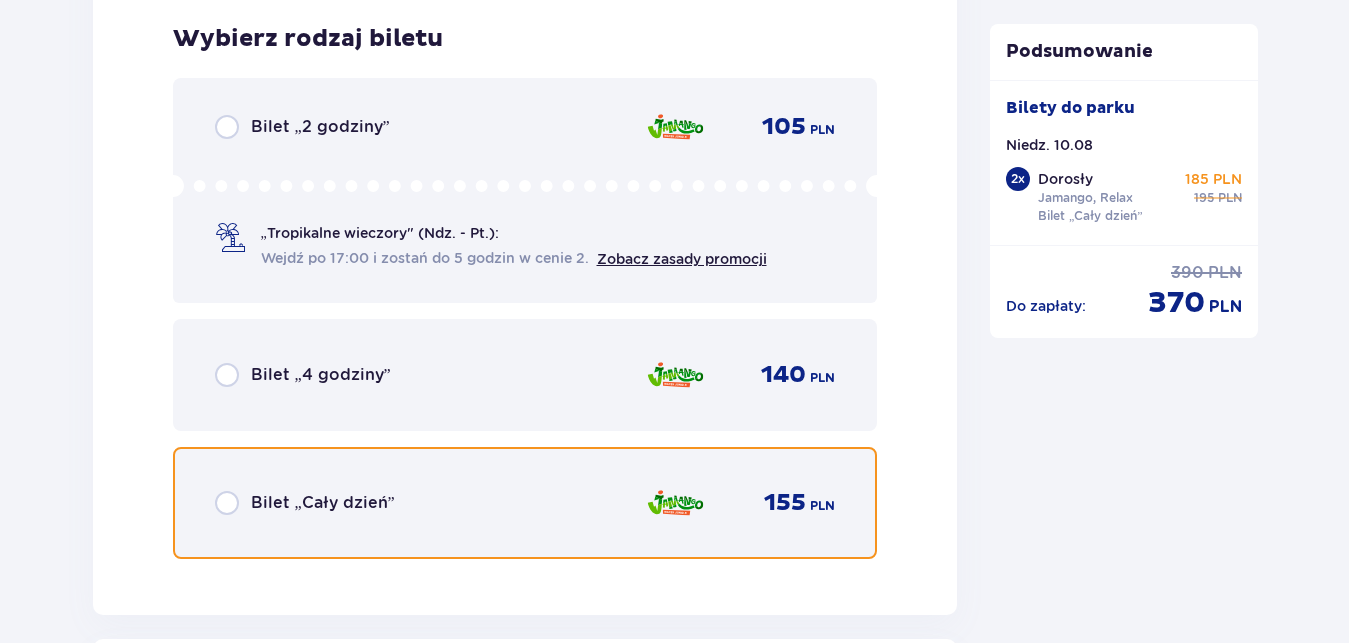 click at bounding box center [227, 503] 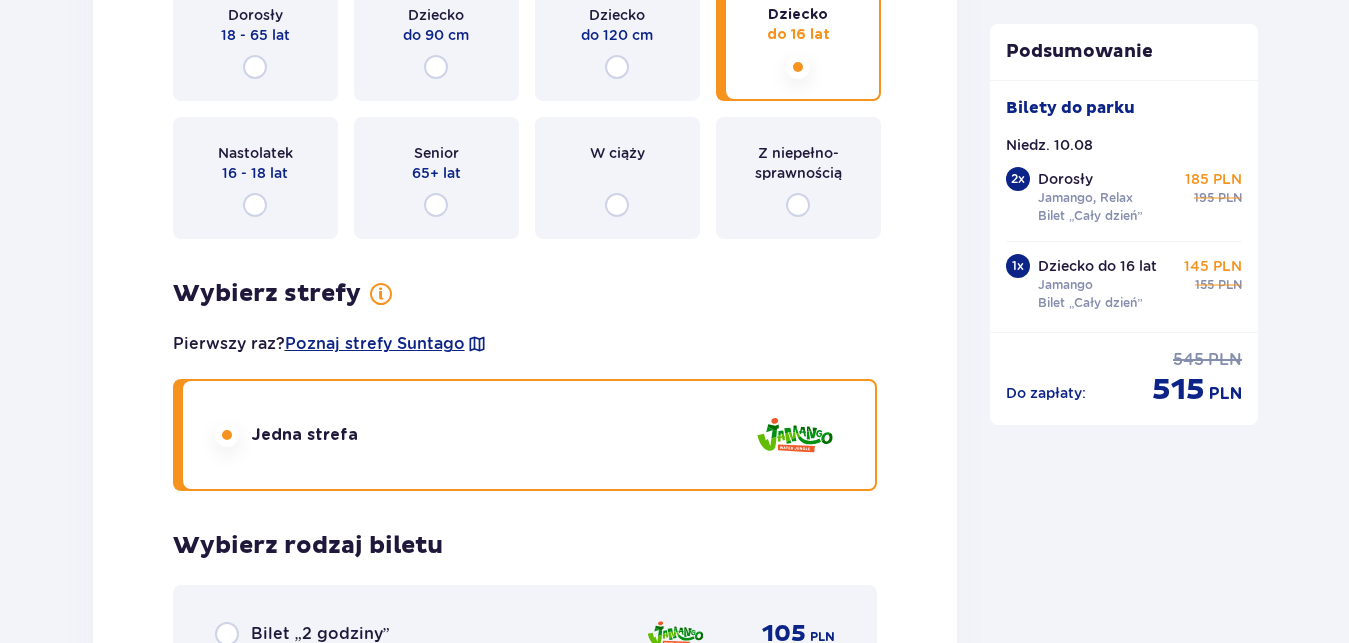 scroll, scrollTop: 4161, scrollLeft: 0, axis: vertical 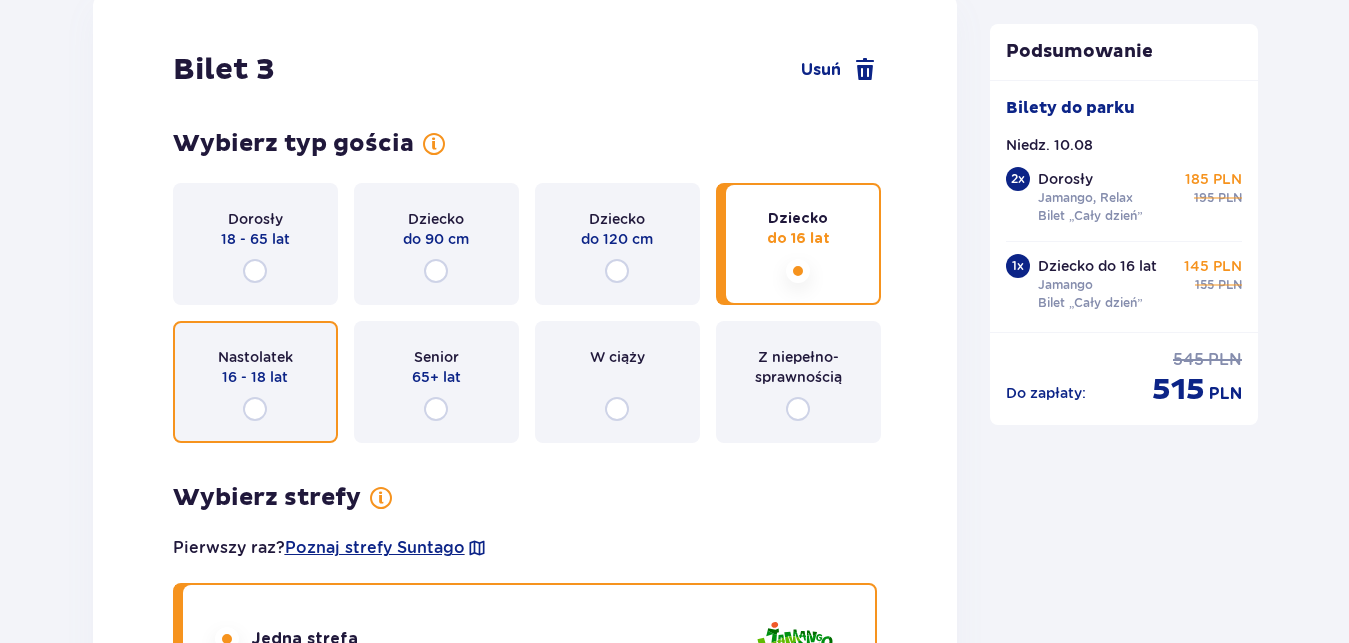 click at bounding box center [255, 409] 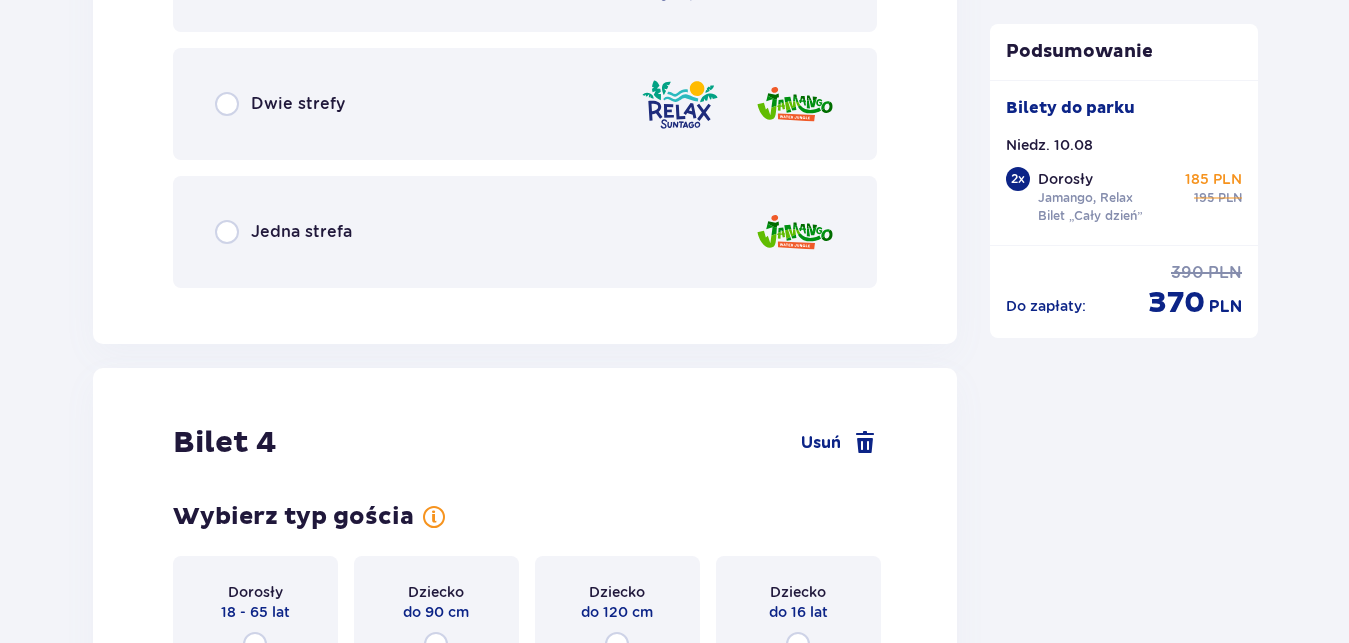 scroll, scrollTop: 4620, scrollLeft: 0, axis: vertical 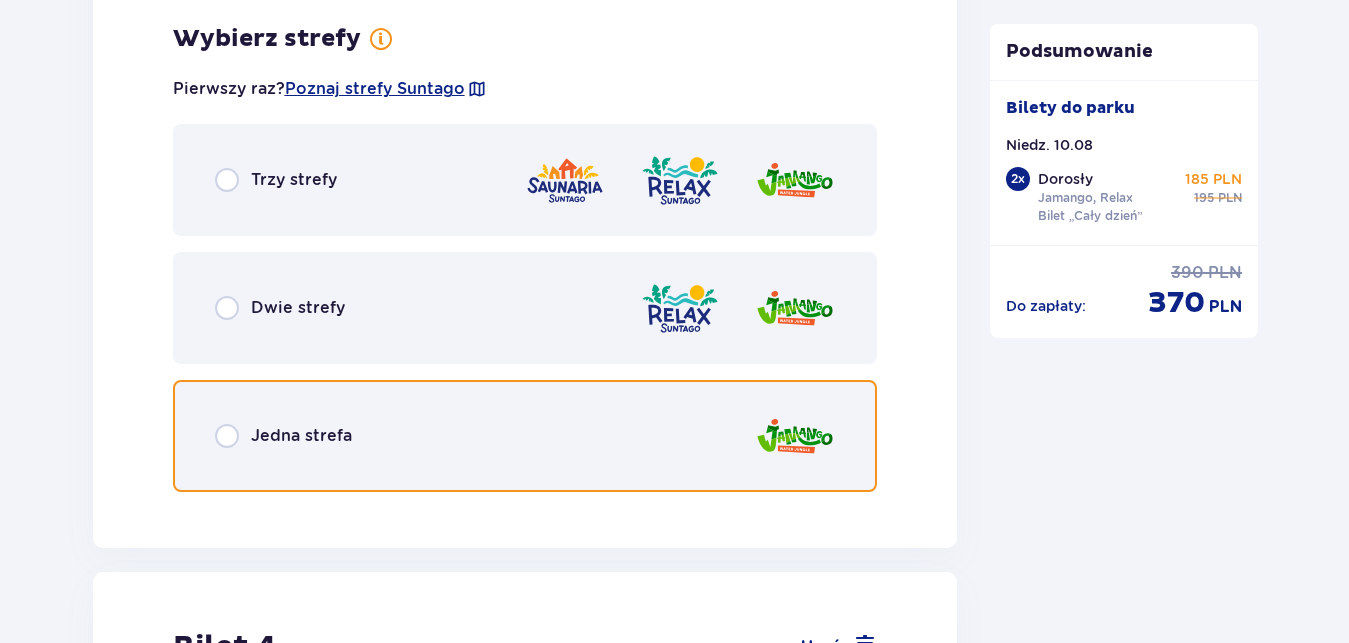 click at bounding box center (227, 436) 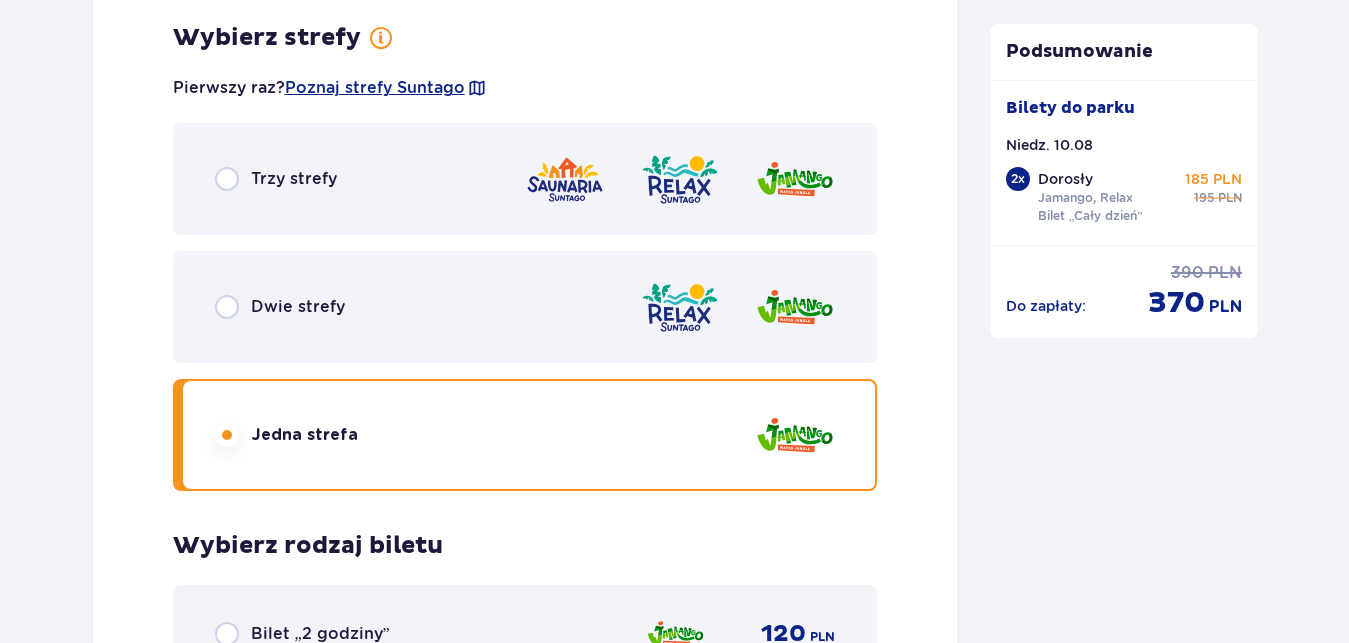 scroll, scrollTop: 4618, scrollLeft: 0, axis: vertical 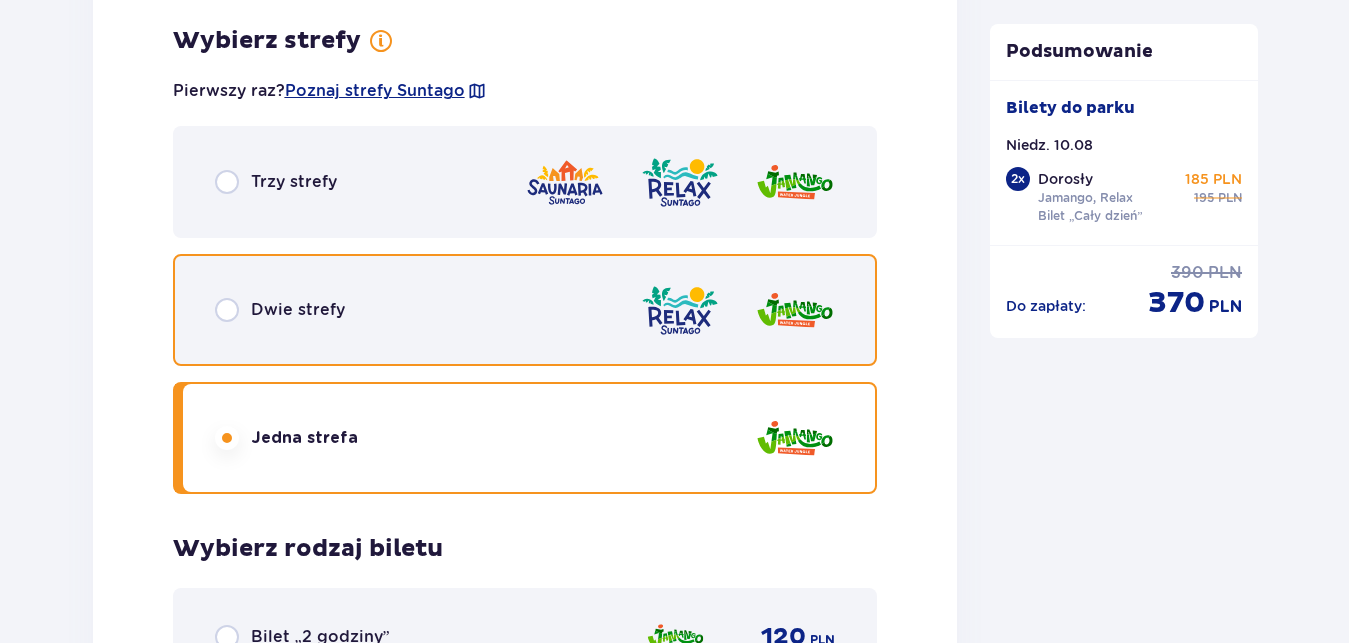 click at bounding box center [227, 310] 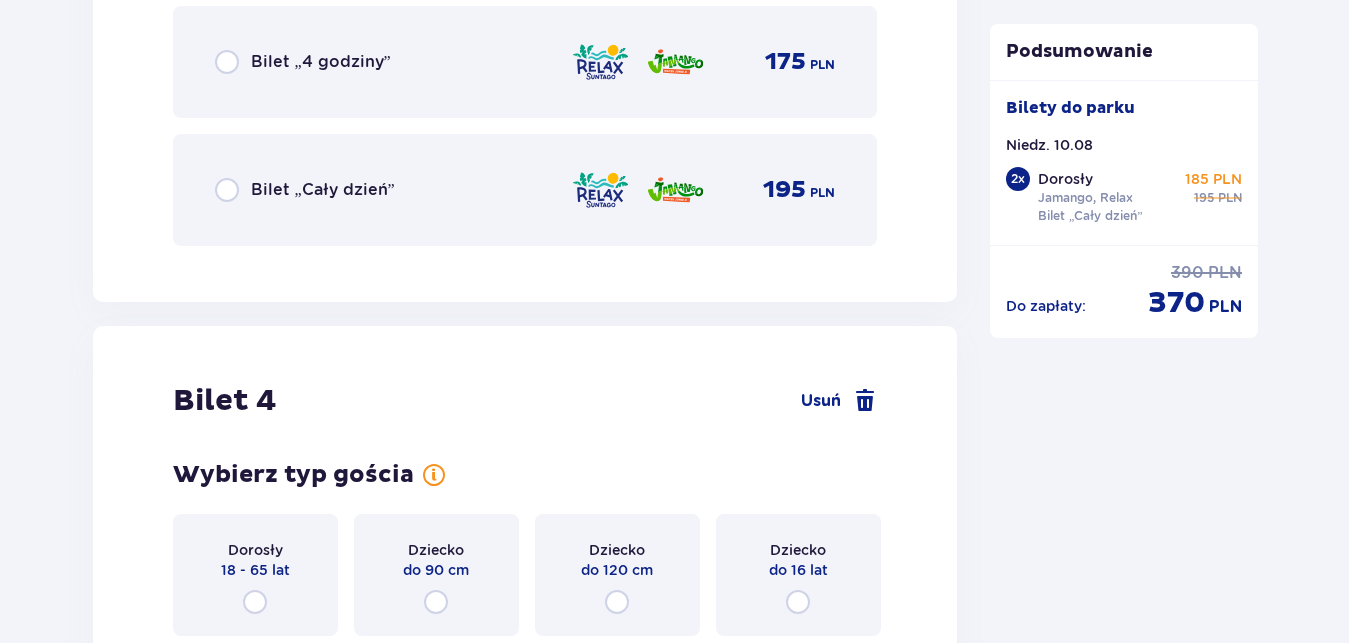scroll, scrollTop: 5332, scrollLeft: 0, axis: vertical 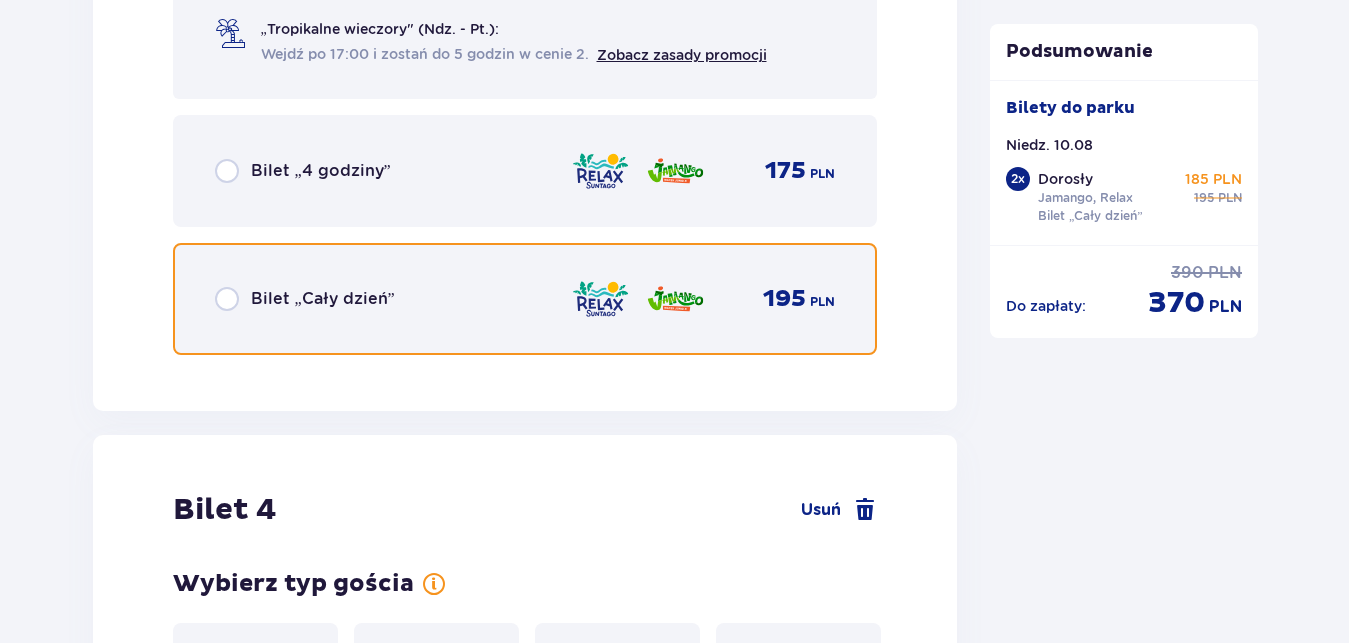 click at bounding box center [227, 299] 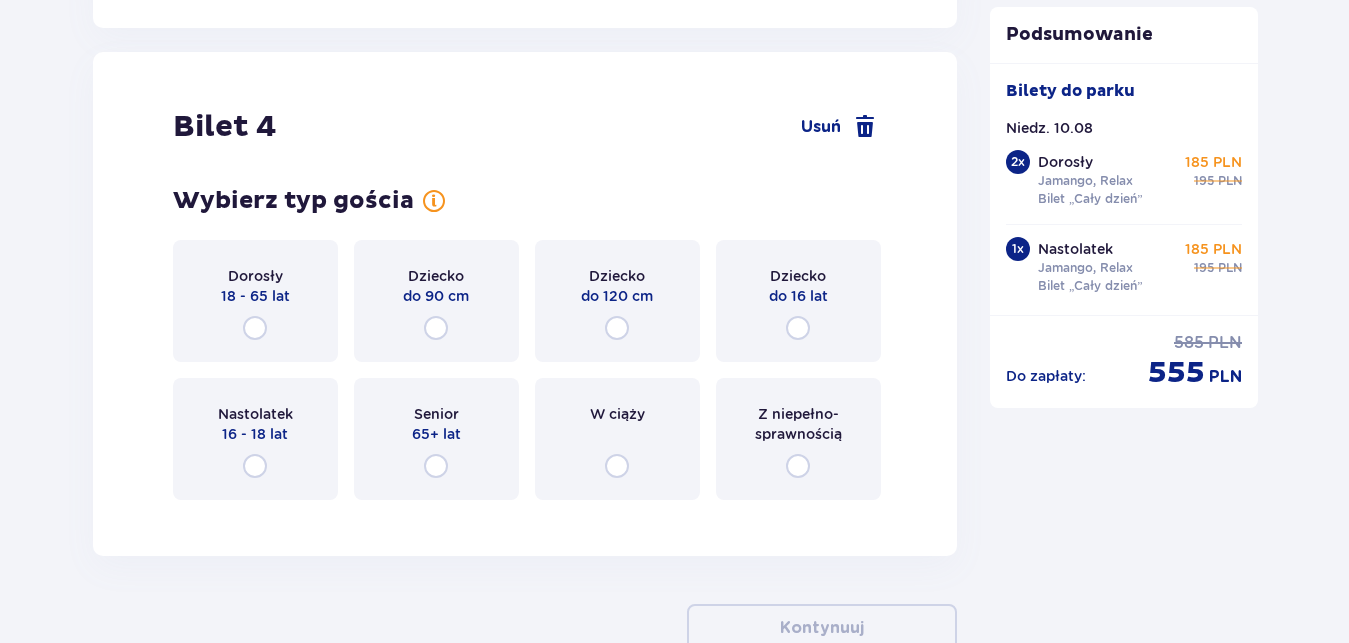 scroll, scrollTop: 5712, scrollLeft: 0, axis: vertical 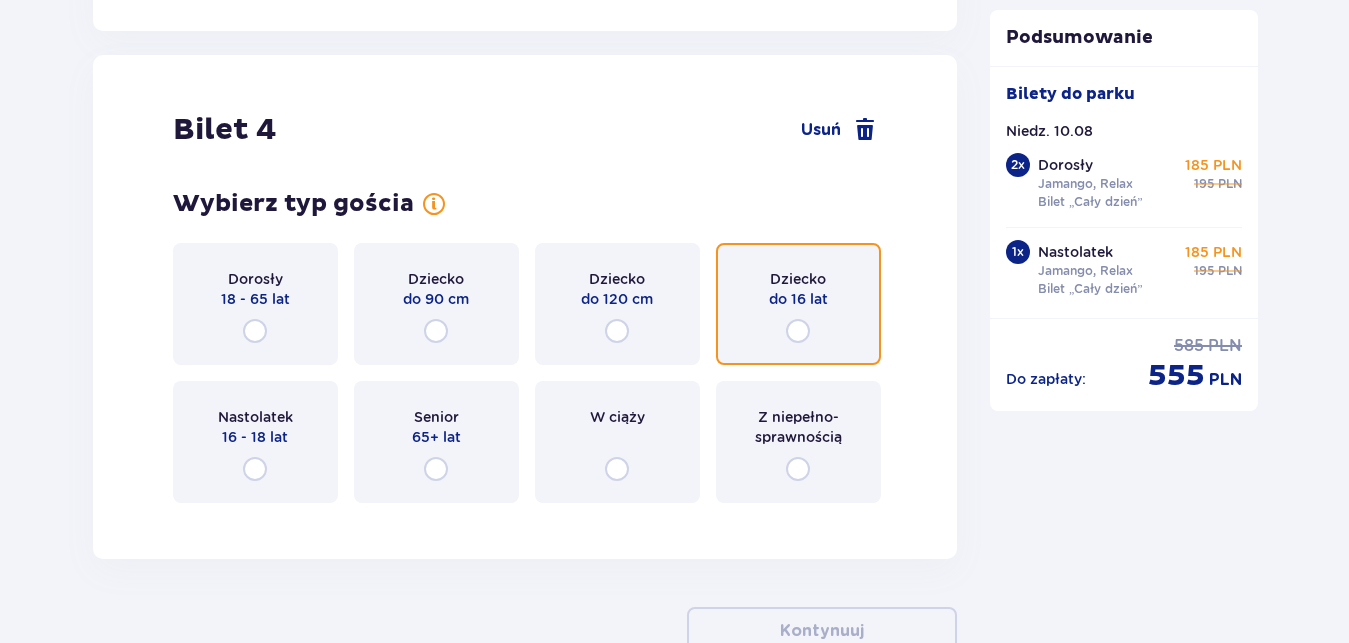 click at bounding box center [798, 331] 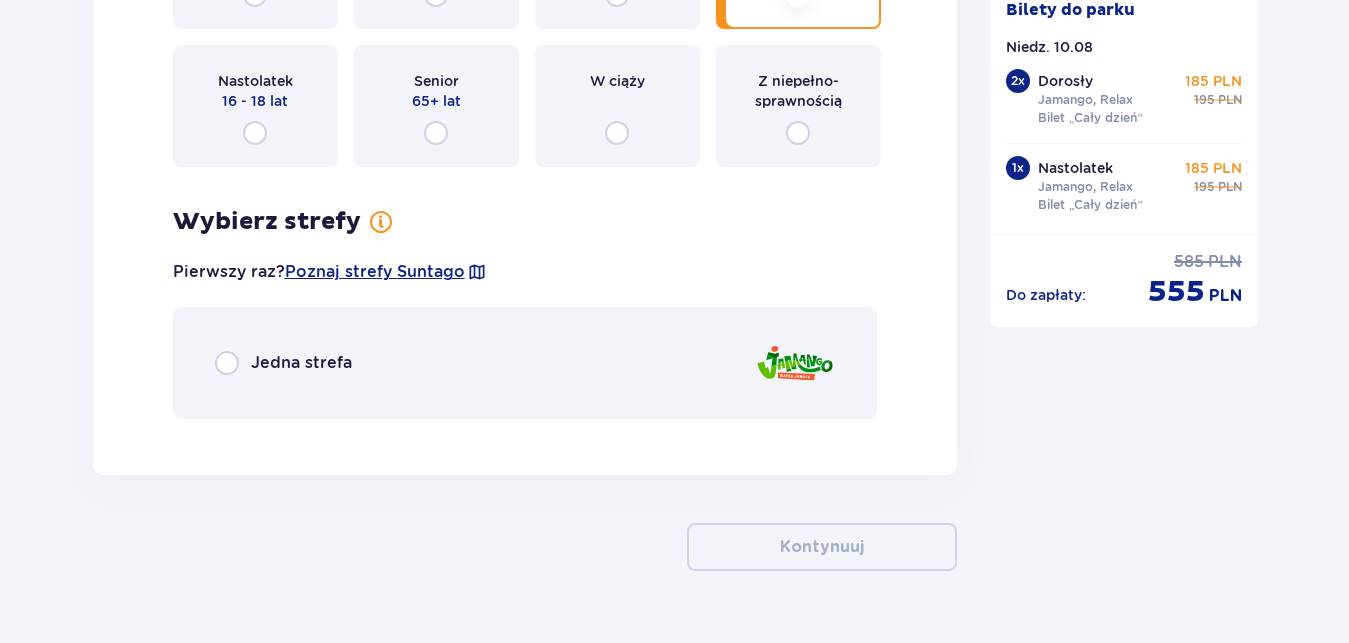 scroll, scrollTop: 6096, scrollLeft: 0, axis: vertical 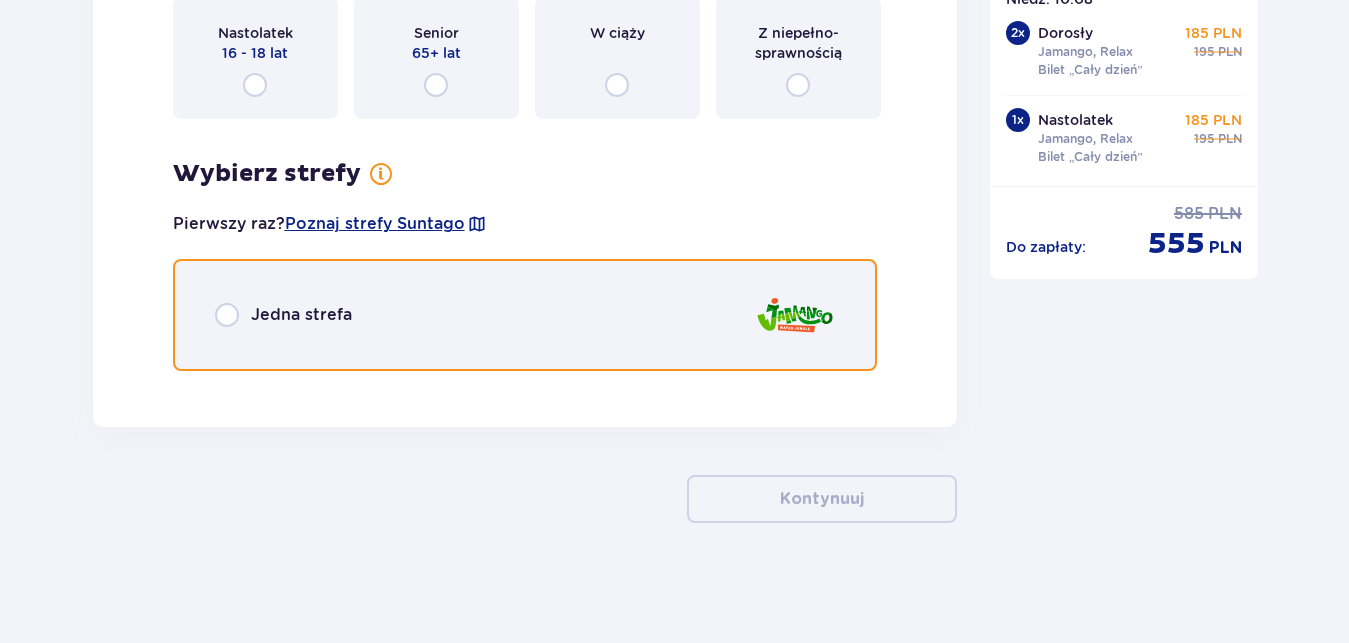 click at bounding box center (227, 315) 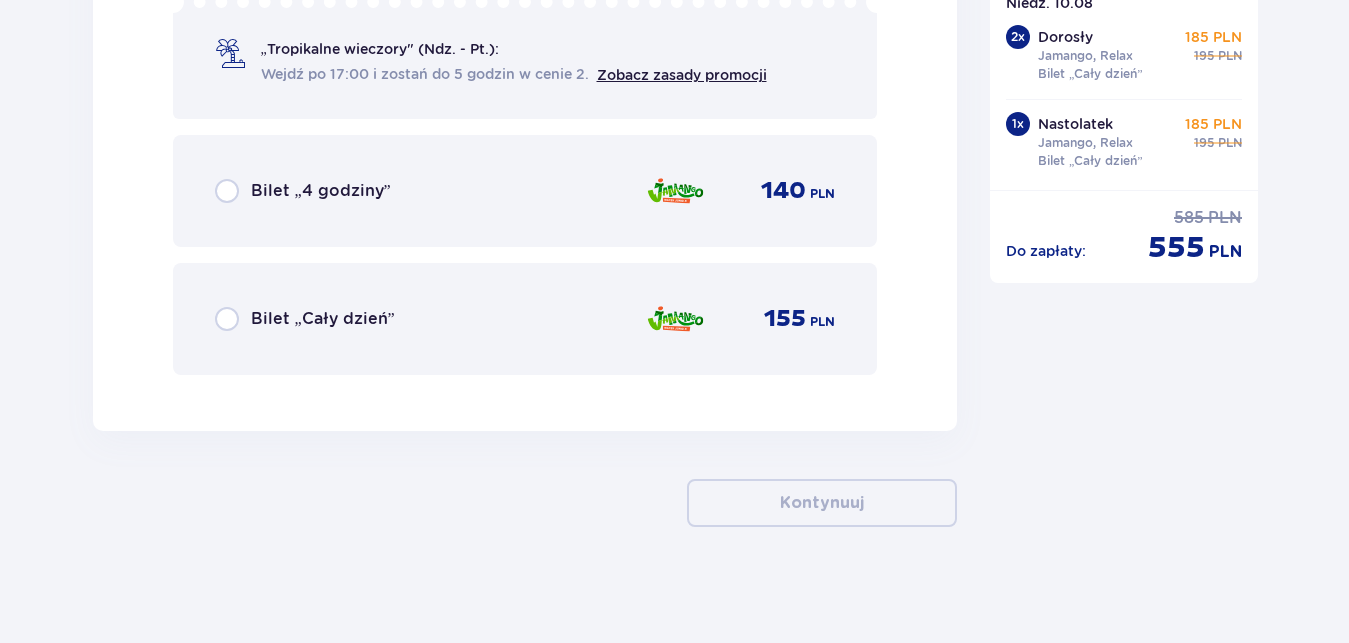 scroll, scrollTop: 6671, scrollLeft: 0, axis: vertical 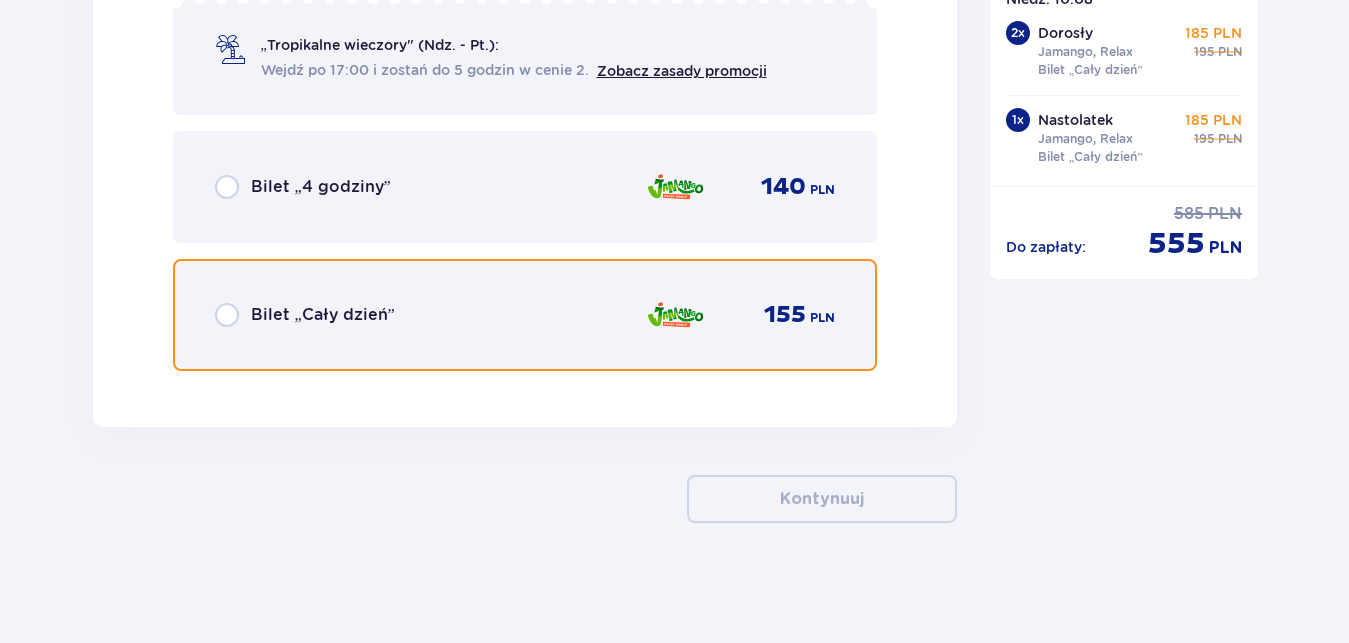 click at bounding box center (227, 315) 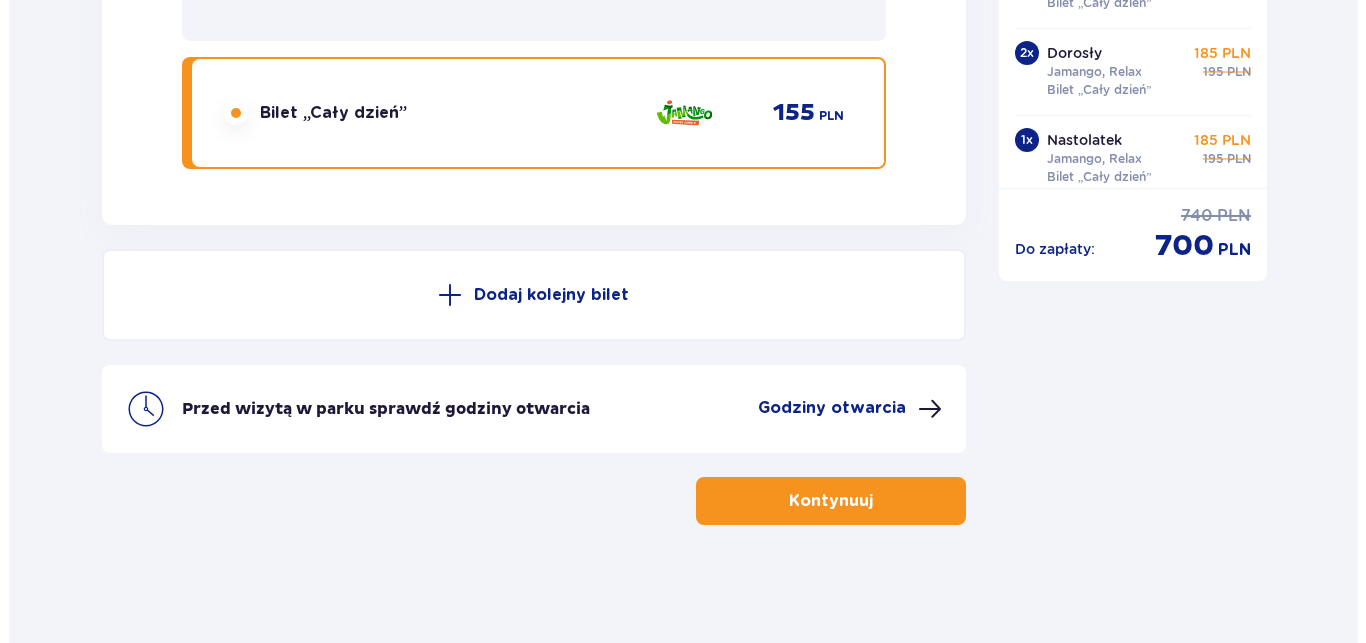 scroll, scrollTop: 6875, scrollLeft: 0, axis: vertical 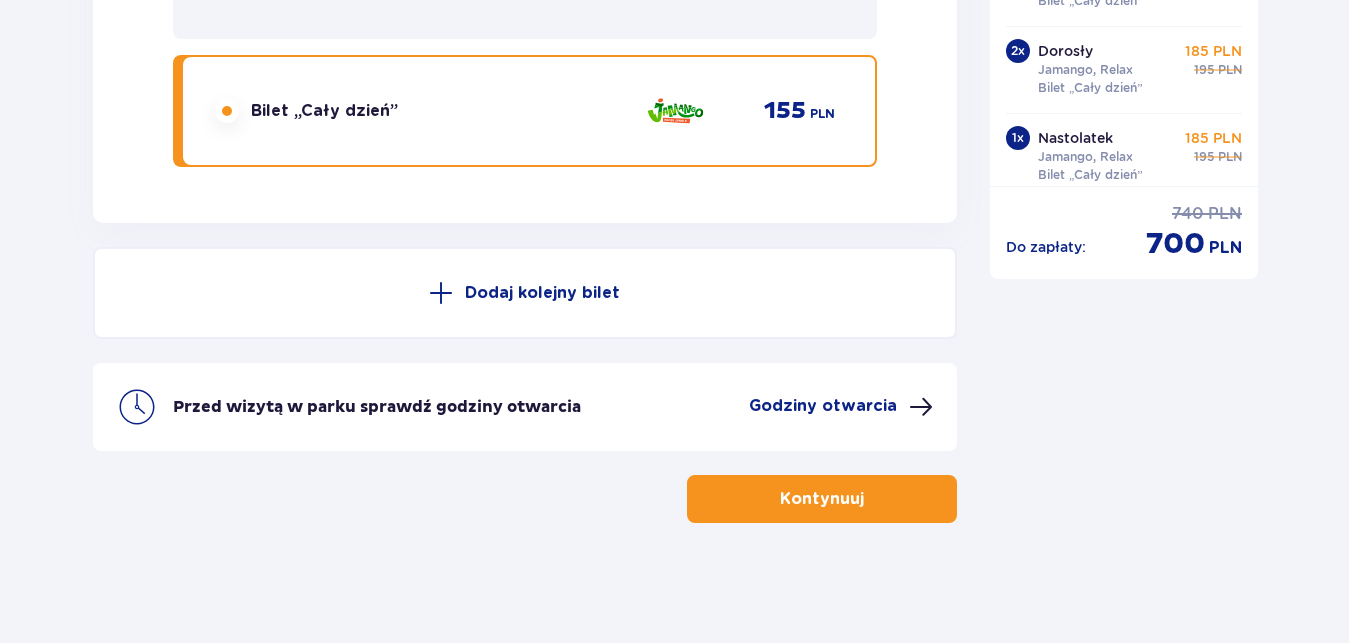 click at bounding box center (921, 407) 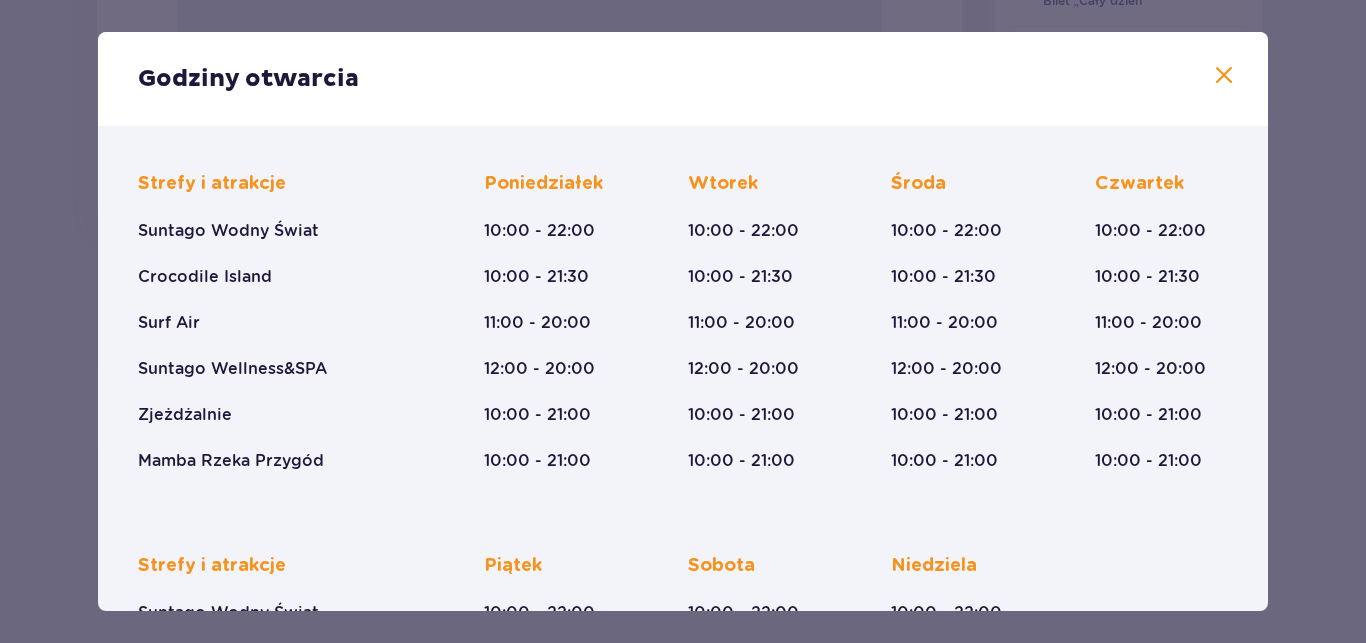 scroll, scrollTop: 0, scrollLeft: 0, axis: both 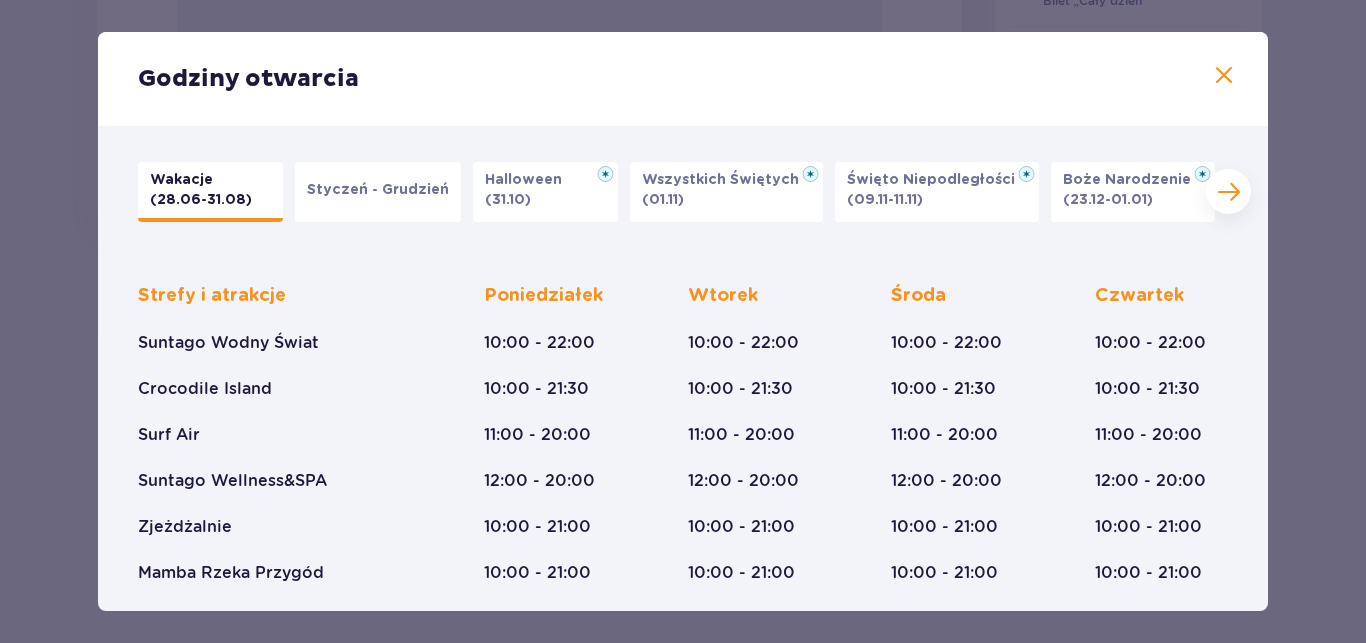 click at bounding box center [1224, 76] 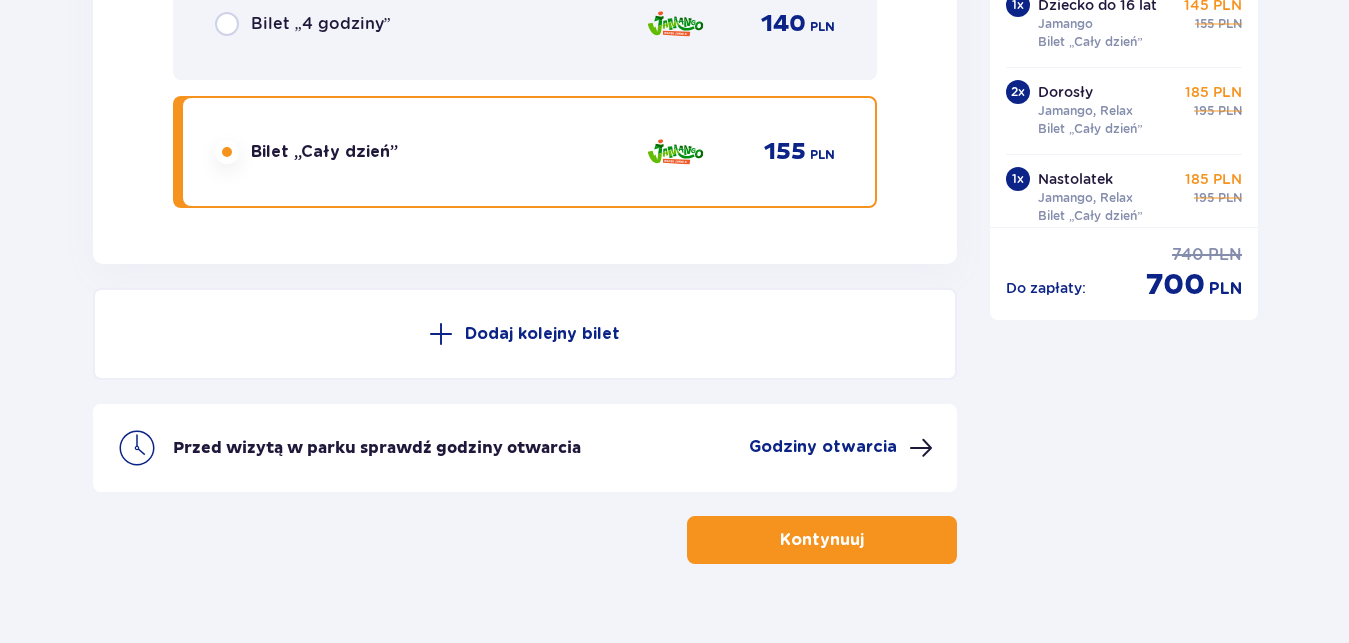 scroll, scrollTop: 6875, scrollLeft: 0, axis: vertical 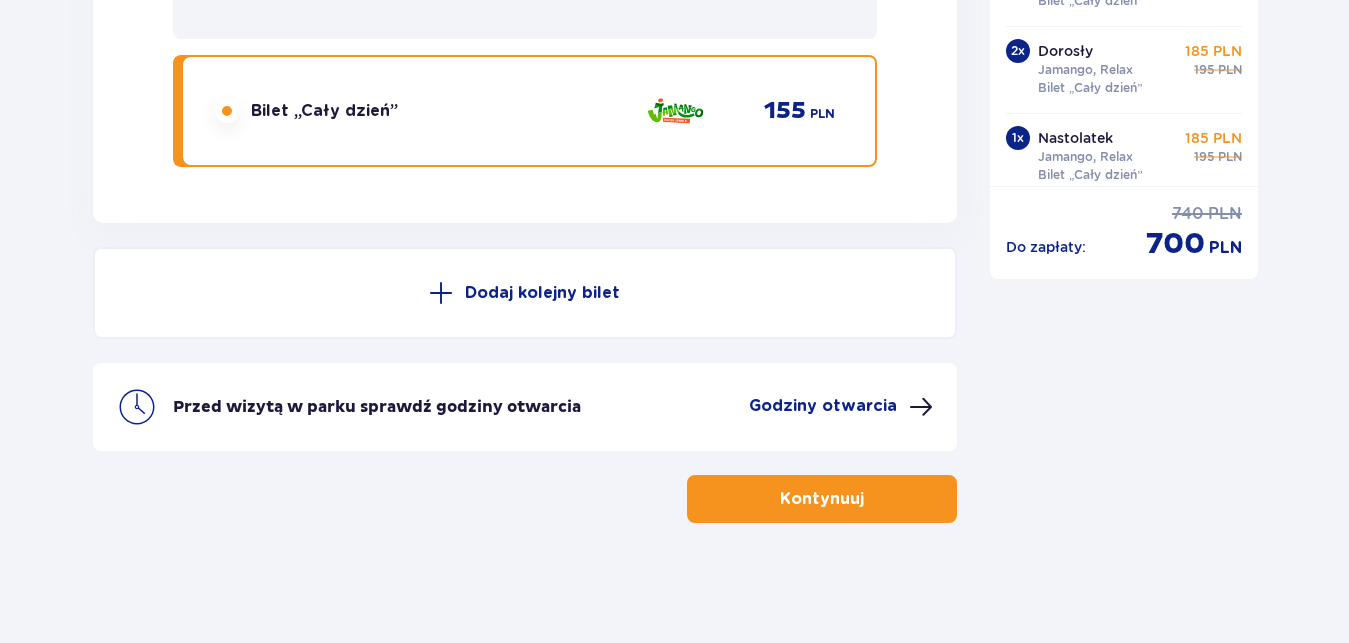 drag, startPoint x: 825, startPoint y: 504, endPoint x: 0, endPoint y: 281, distance: 854.6075 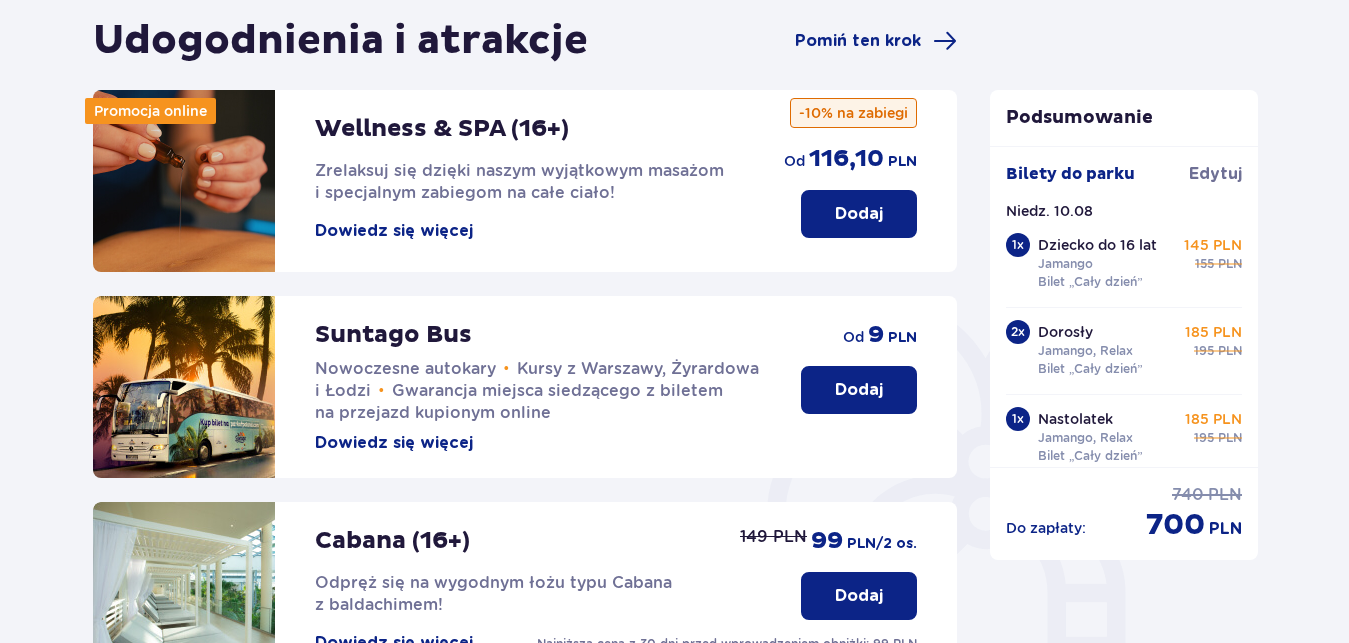 scroll, scrollTop: 204, scrollLeft: 0, axis: vertical 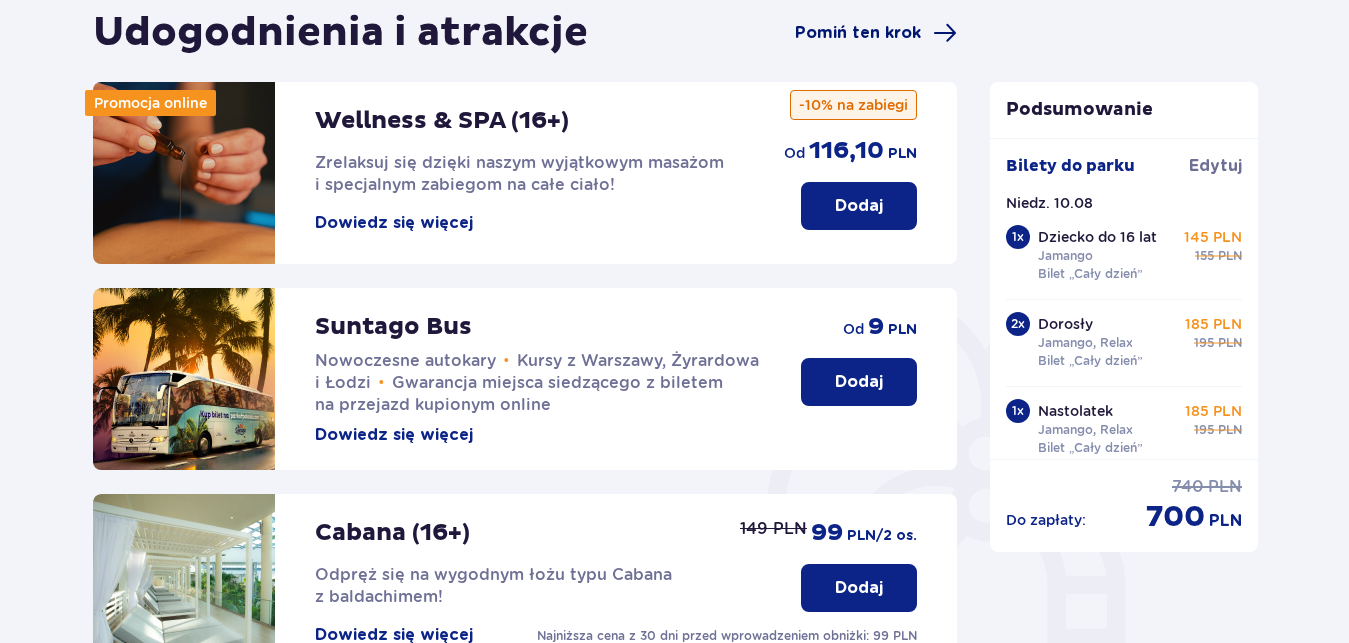 click on "Pomiń ten krok" at bounding box center [858, 33] 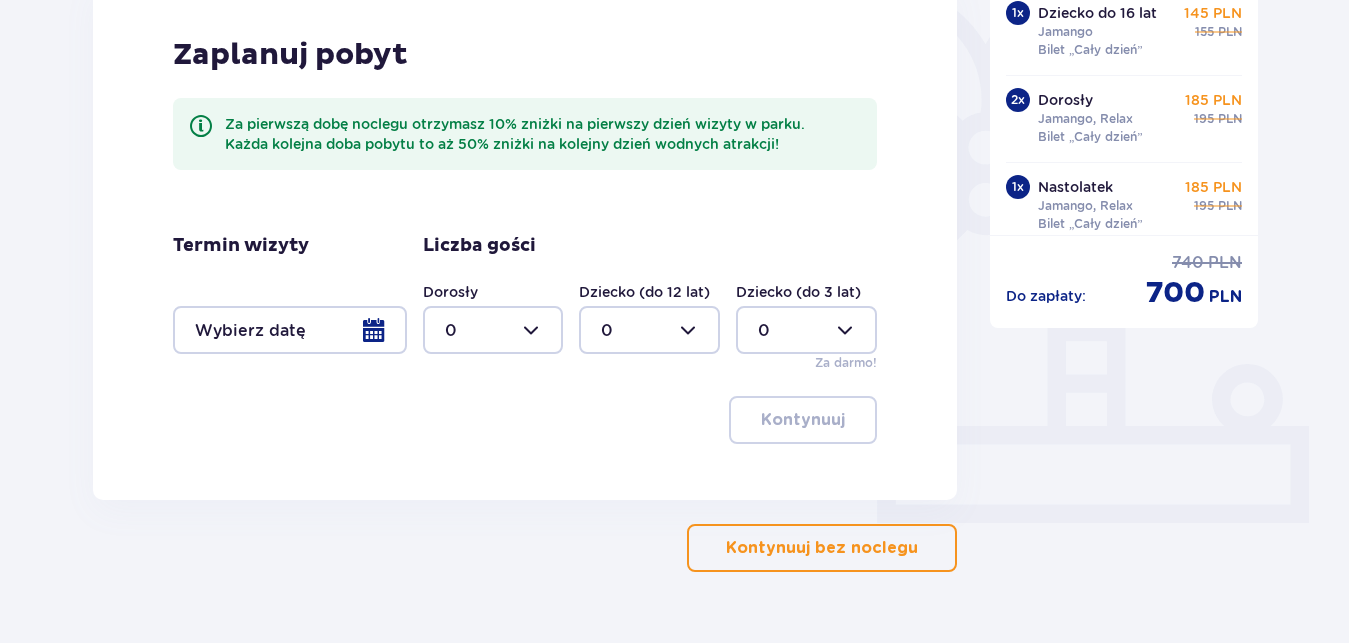 scroll, scrollTop: 559, scrollLeft: 0, axis: vertical 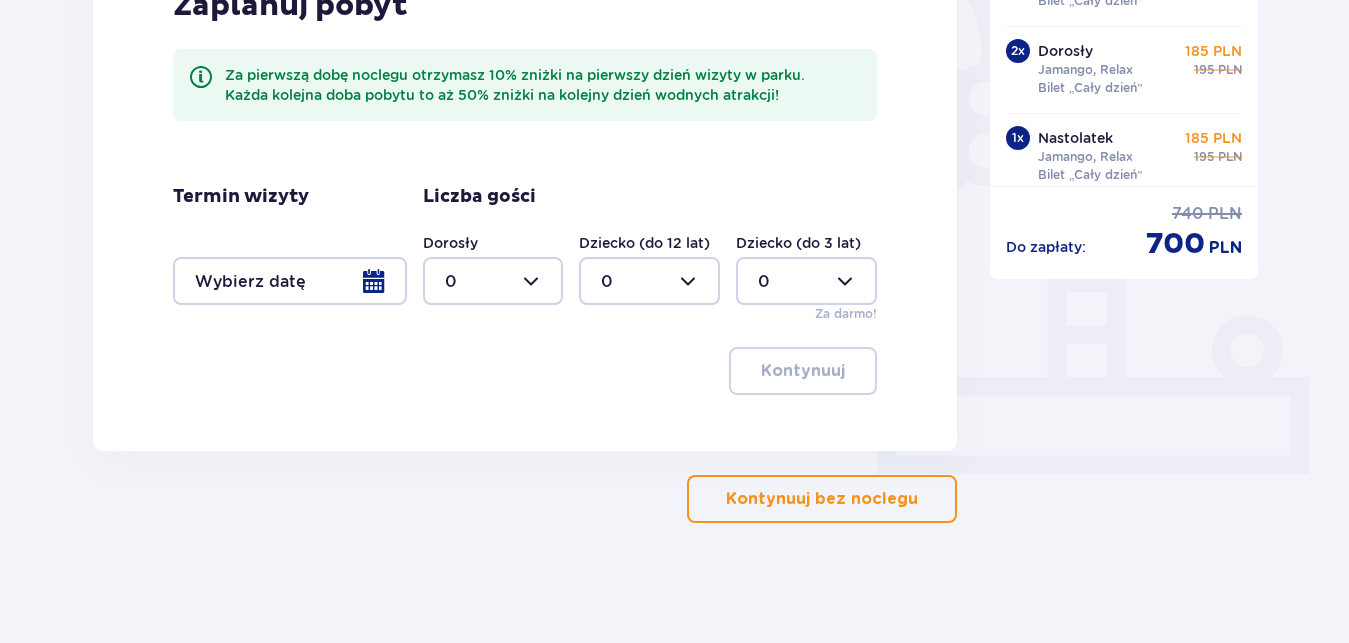 click on "Kontynuuj bez noclegu" at bounding box center (822, 499) 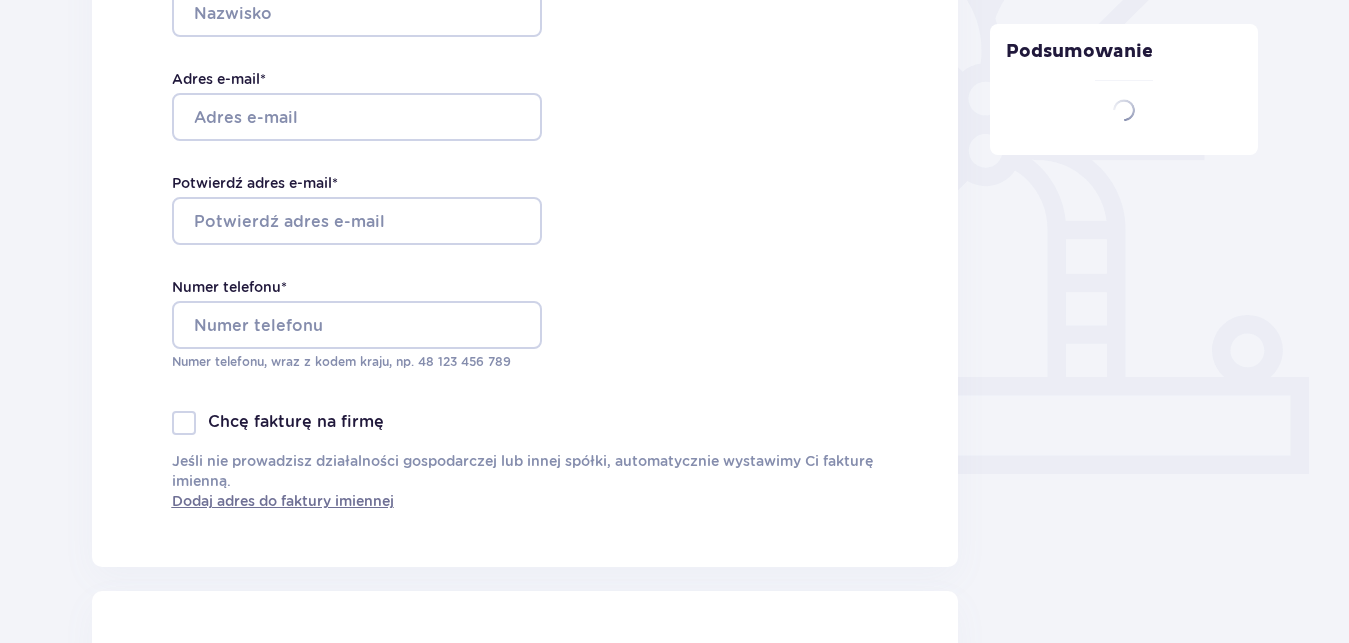 scroll, scrollTop: 0, scrollLeft: 0, axis: both 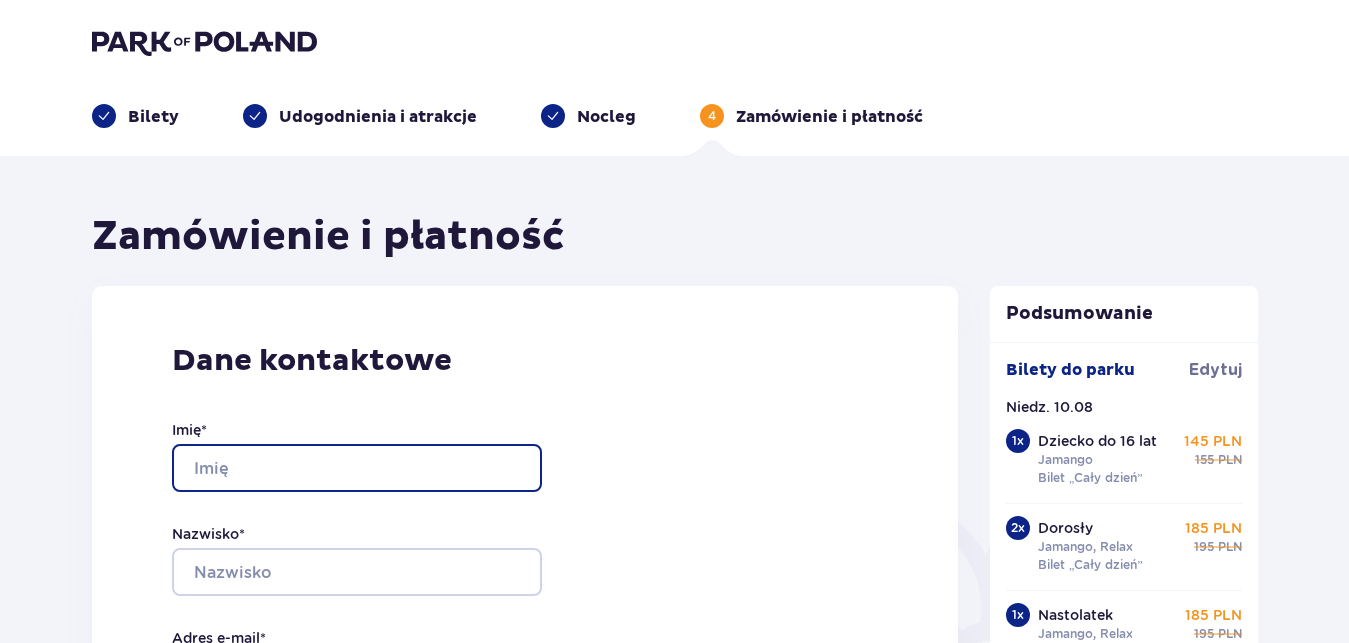 click on "Imię *" at bounding box center [357, 468] 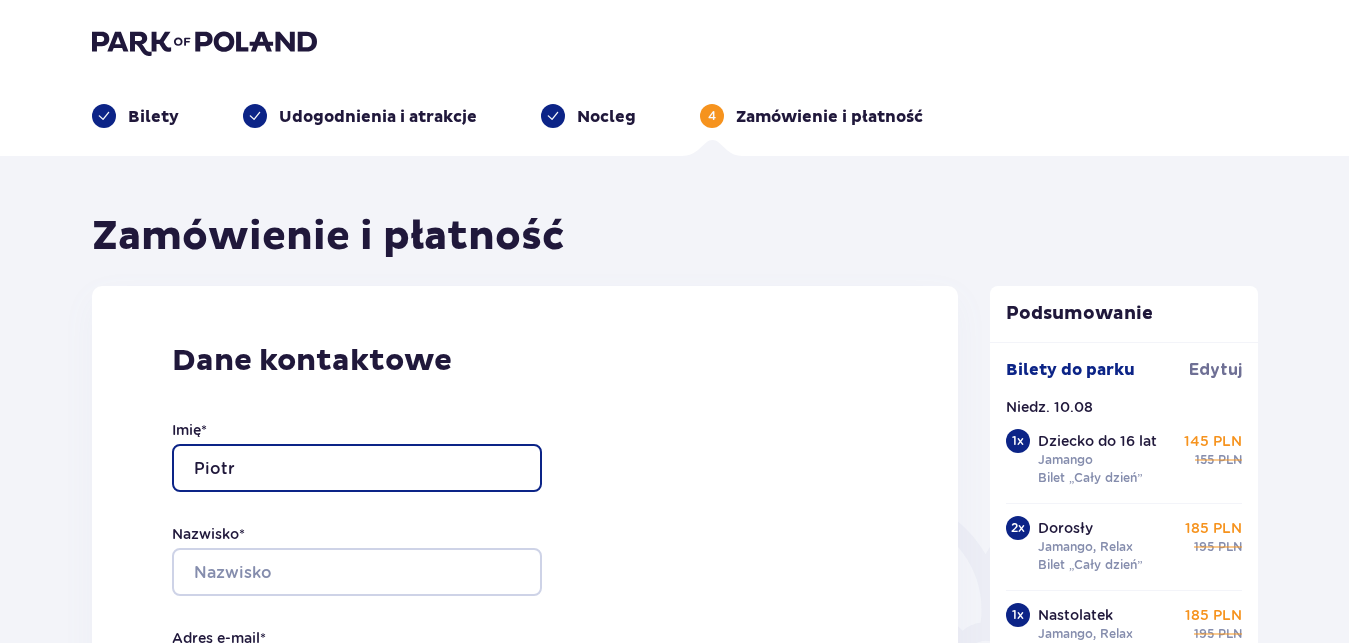 type on "Piotr" 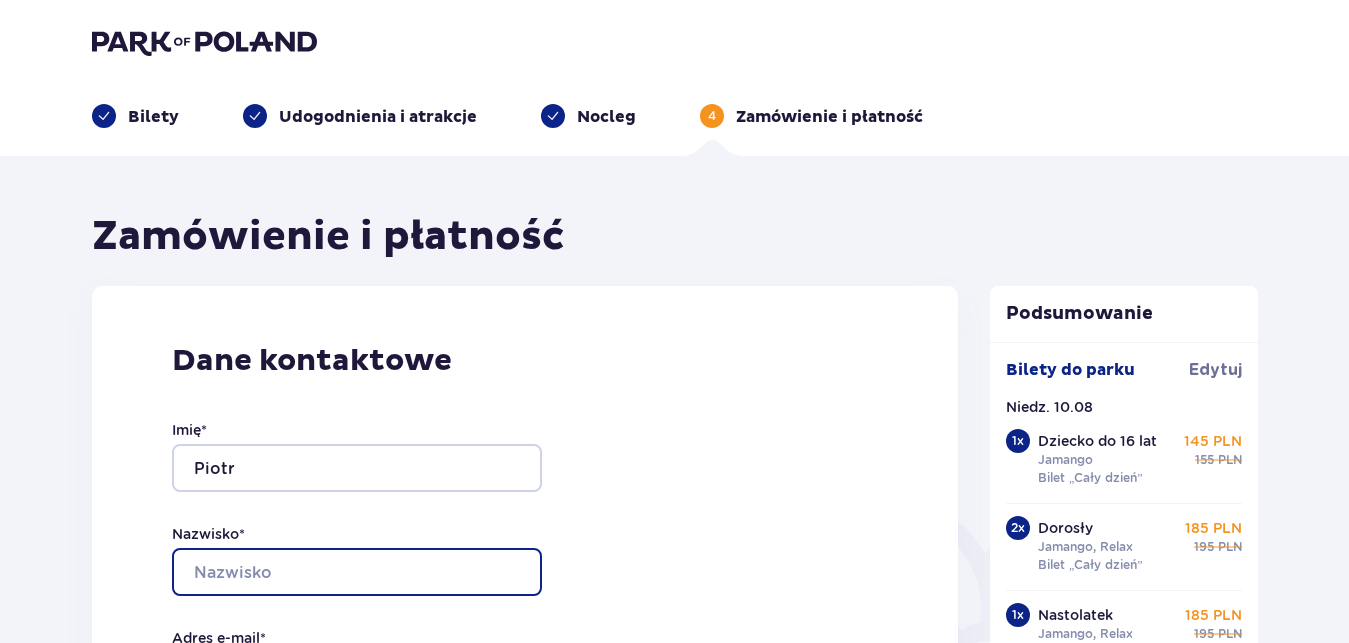 click on "Nazwisko *" at bounding box center (357, 572) 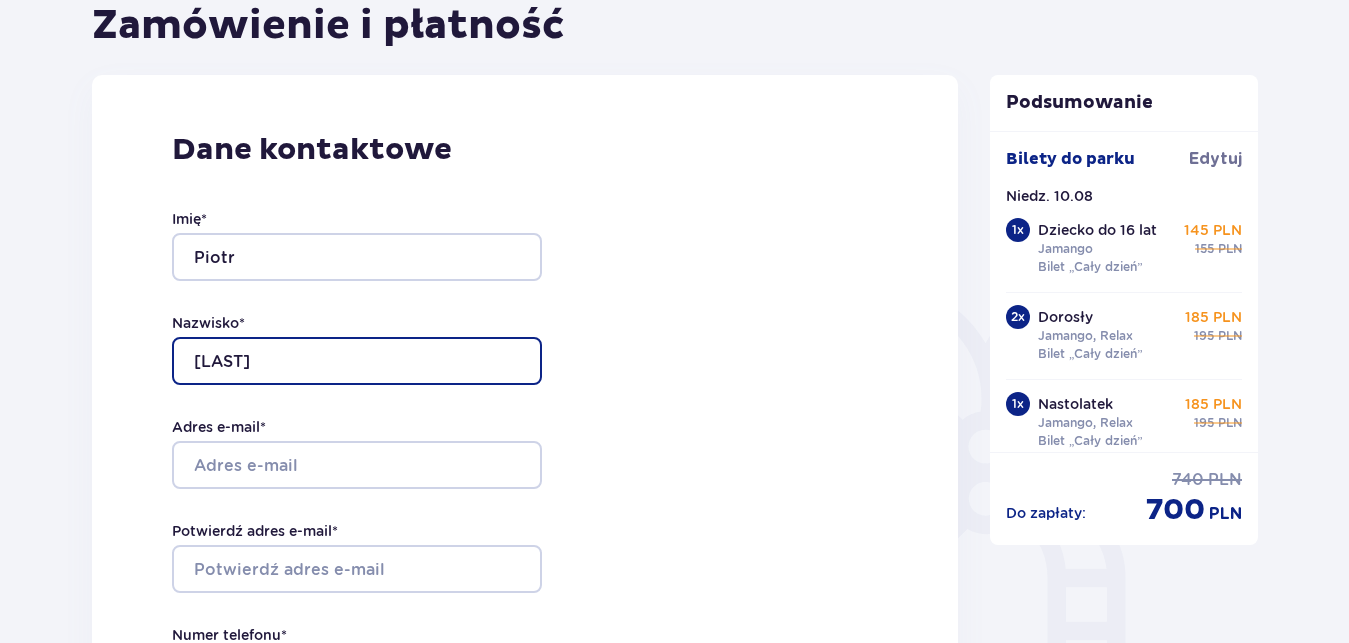 scroll, scrollTop: 306, scrollLeft: 0, axis: vertical 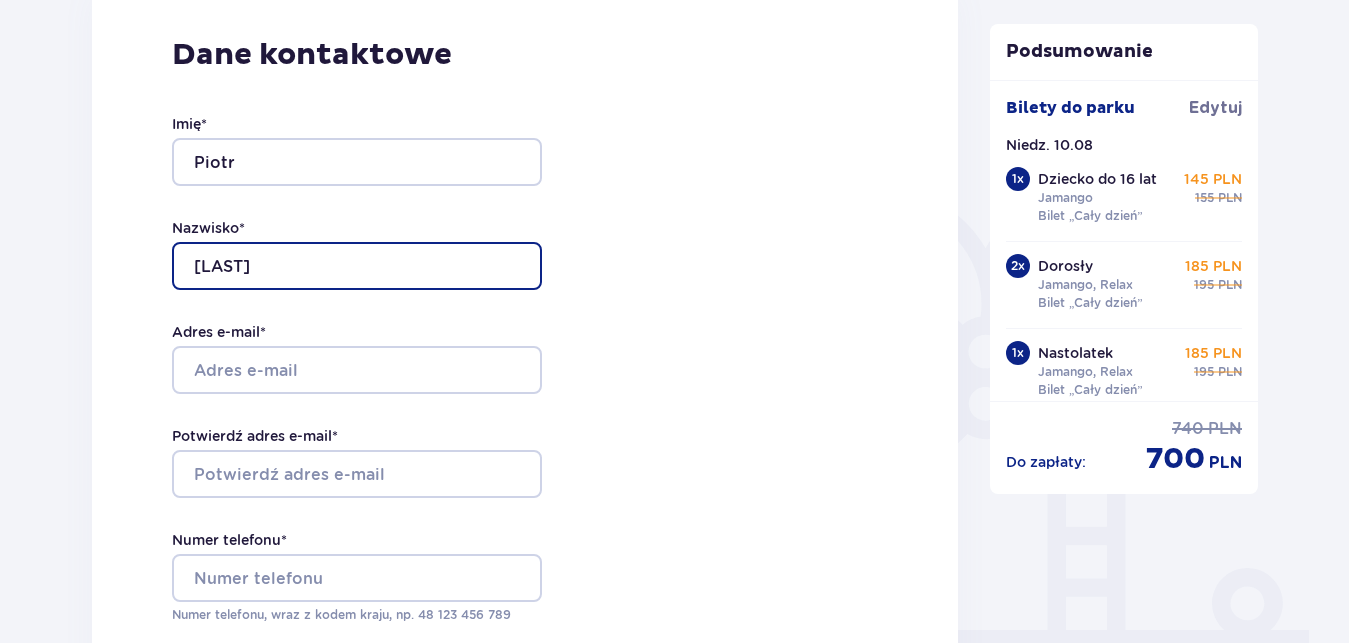 type on "Zieliński" 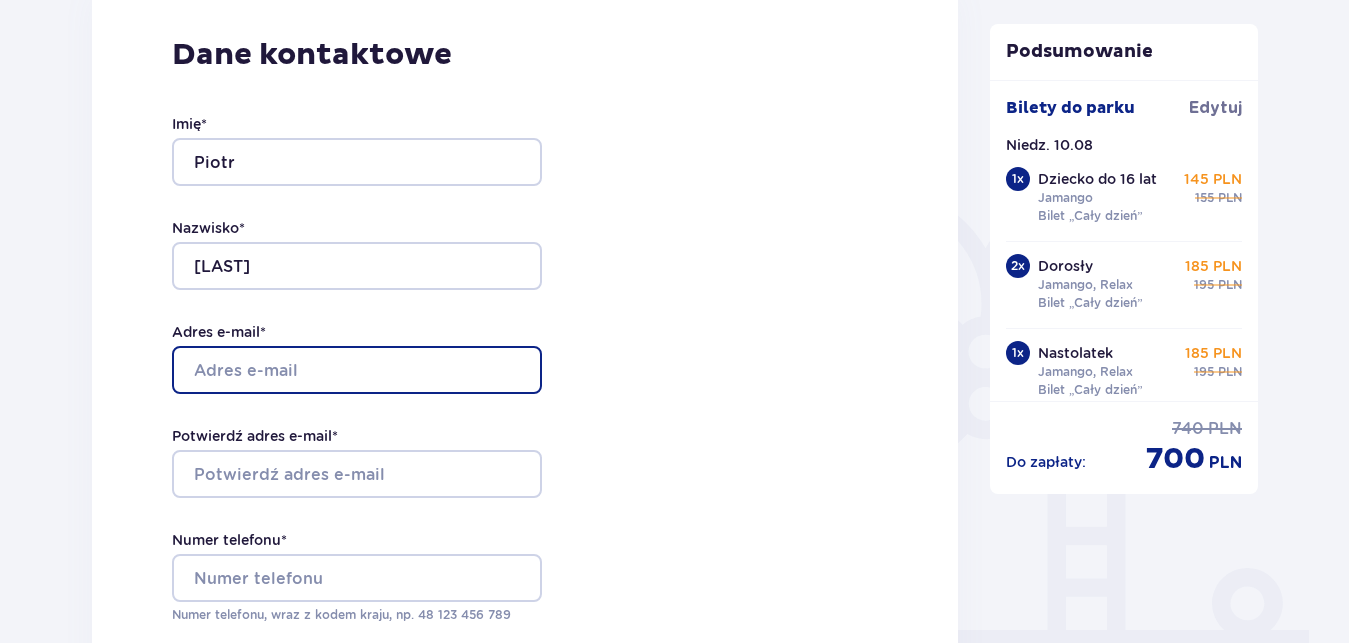 click on "Adres e-mail *" at bounding box center (357, 370) 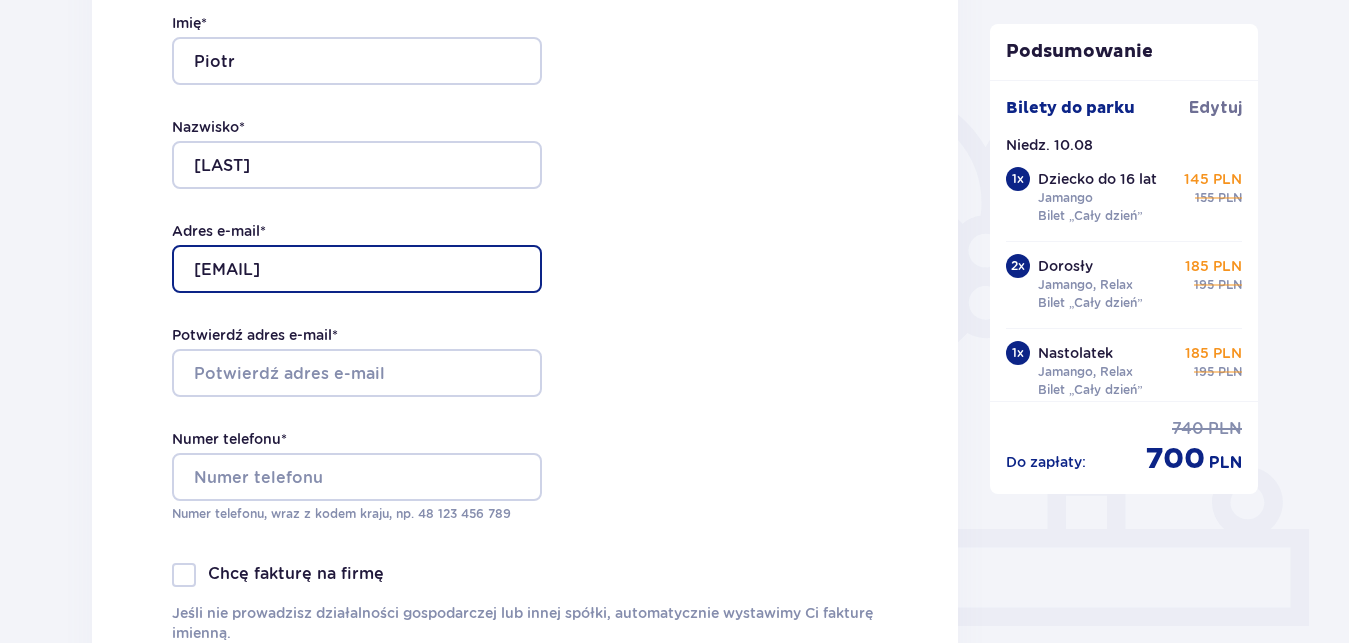scroll, scrollTop: 408, scrollLeft: 0, axis: vertical 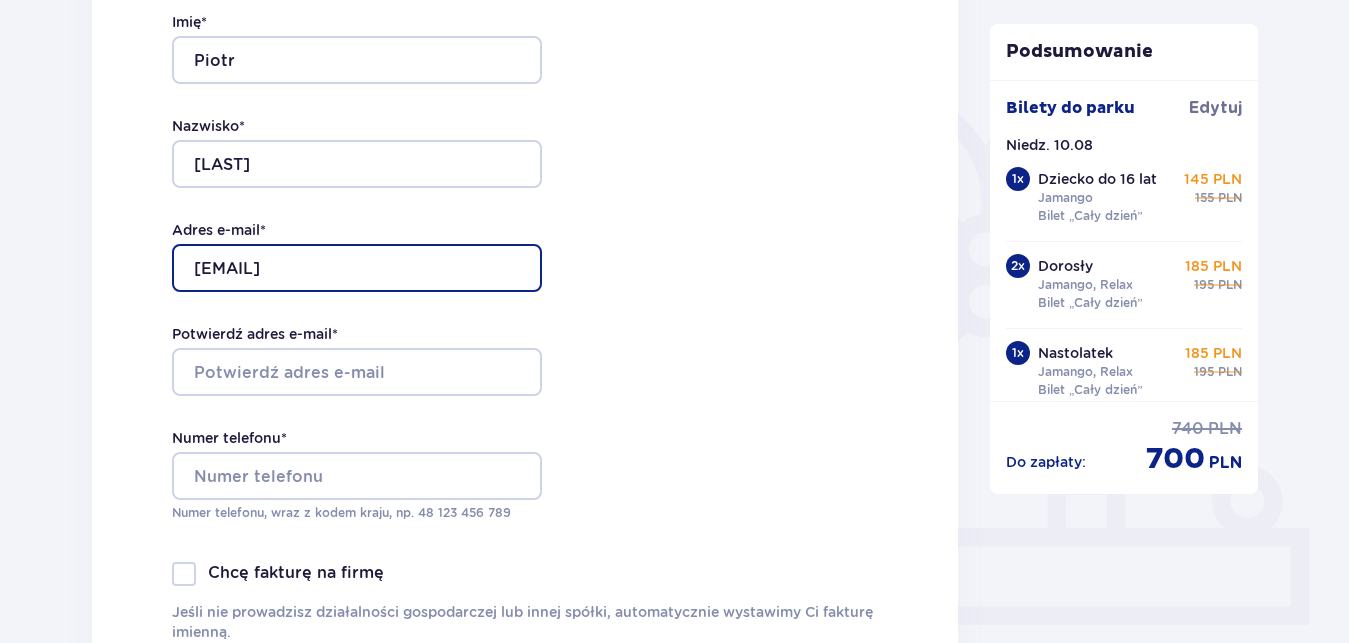 type on "[USERNAME]@[DOMAIN]" 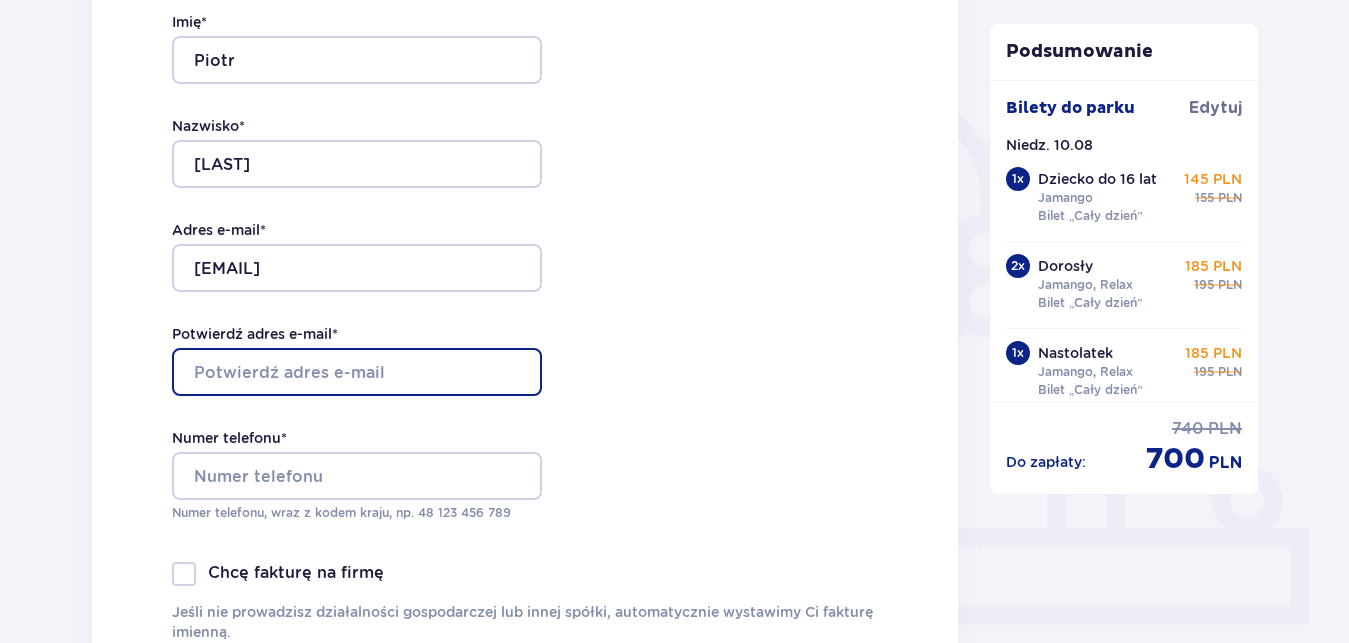 click on "Potwierdź adres e-mail *" at bounding box center (357, 372) 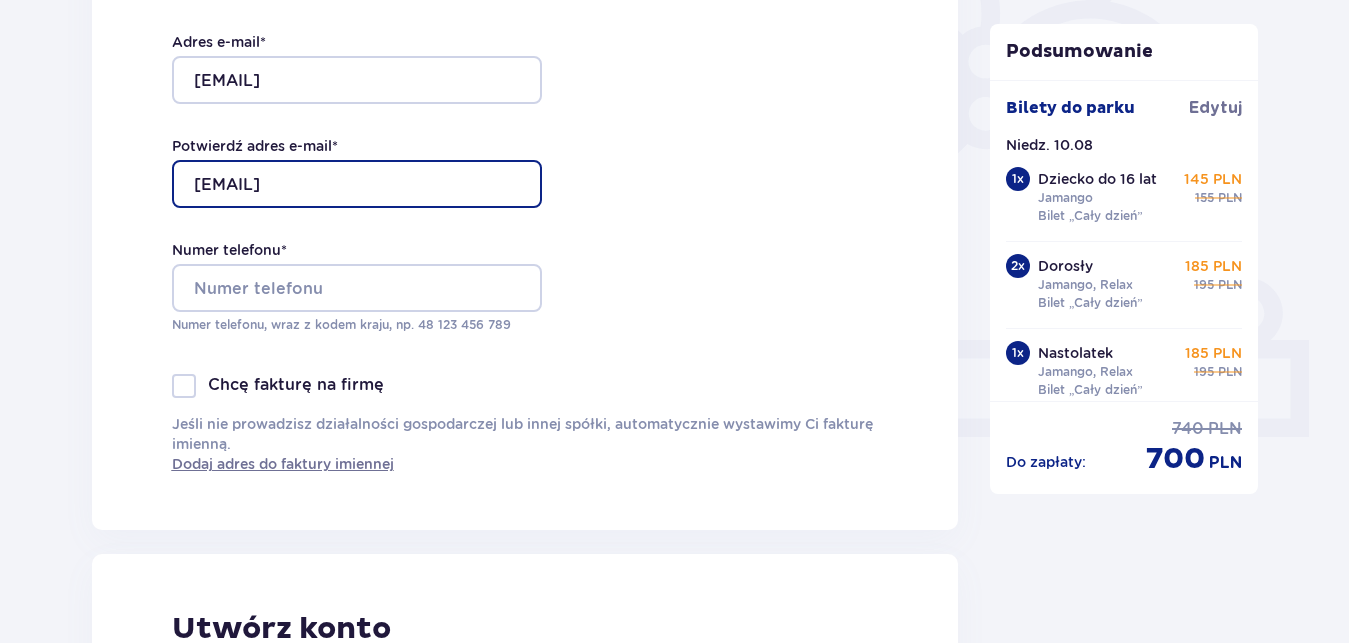 scroll, scrollTop: 612, scrollLeft: 0, axis: vertical 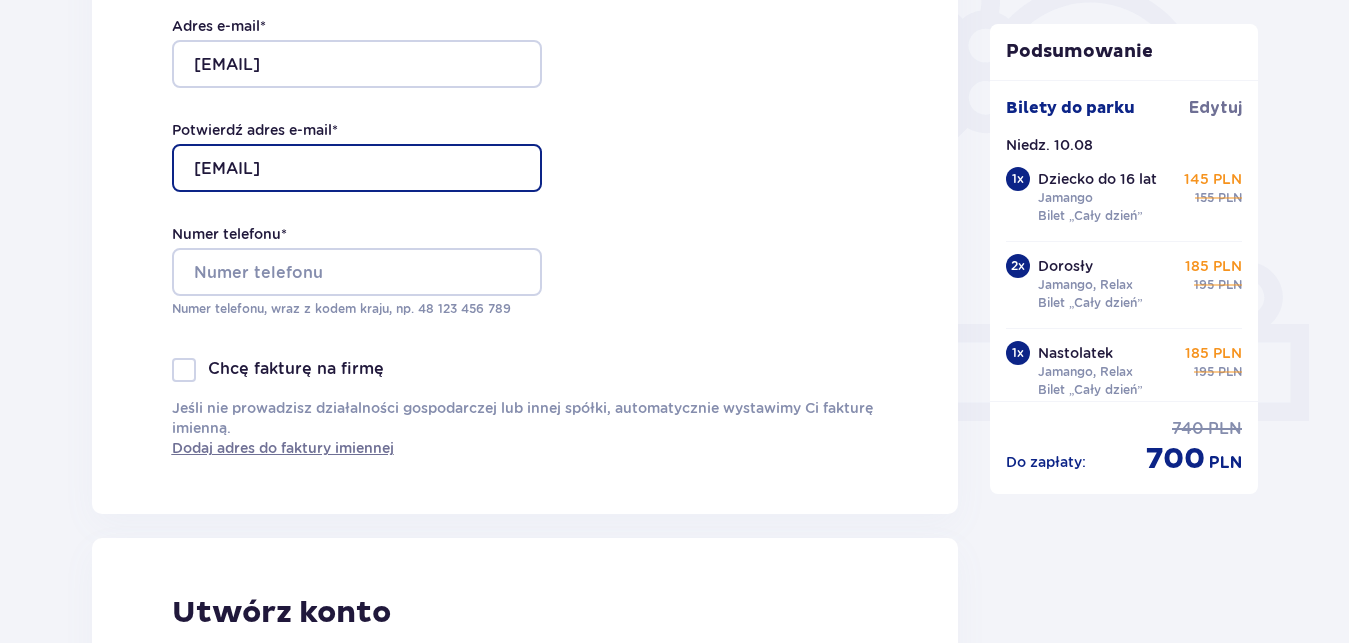 type on "[USERNAME]@[DOMAIN]" 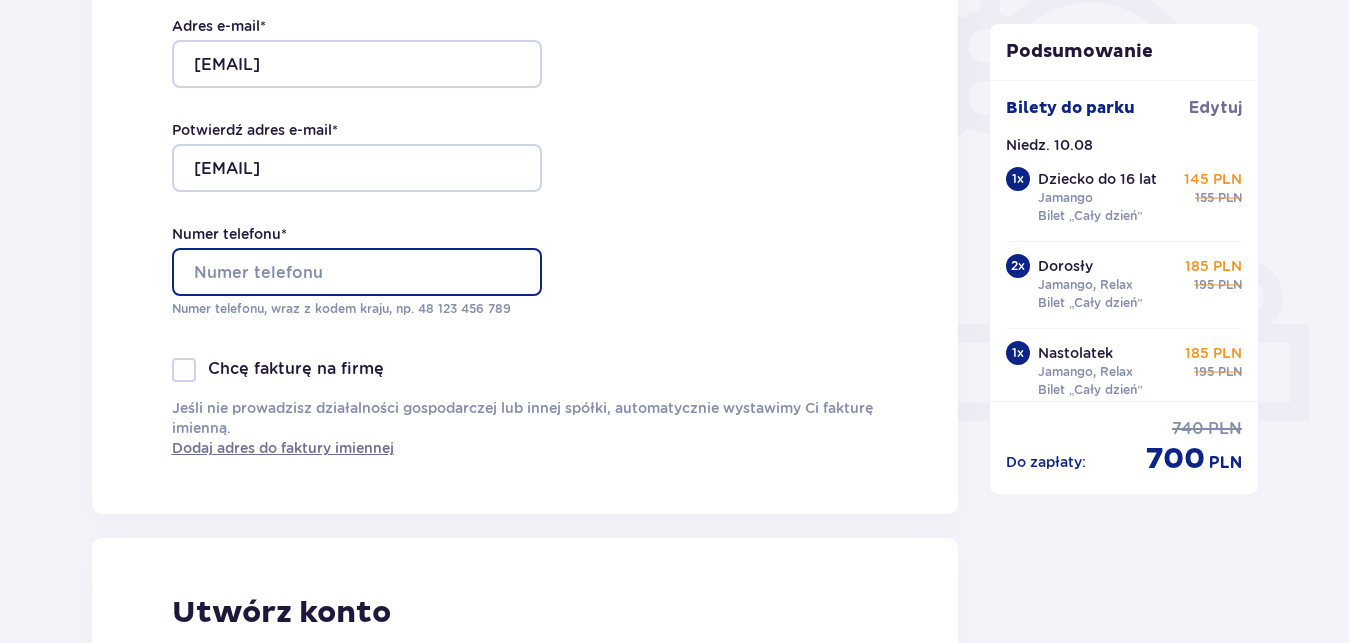 click on "Numer telefonu *" at bounding box center (357, 272) 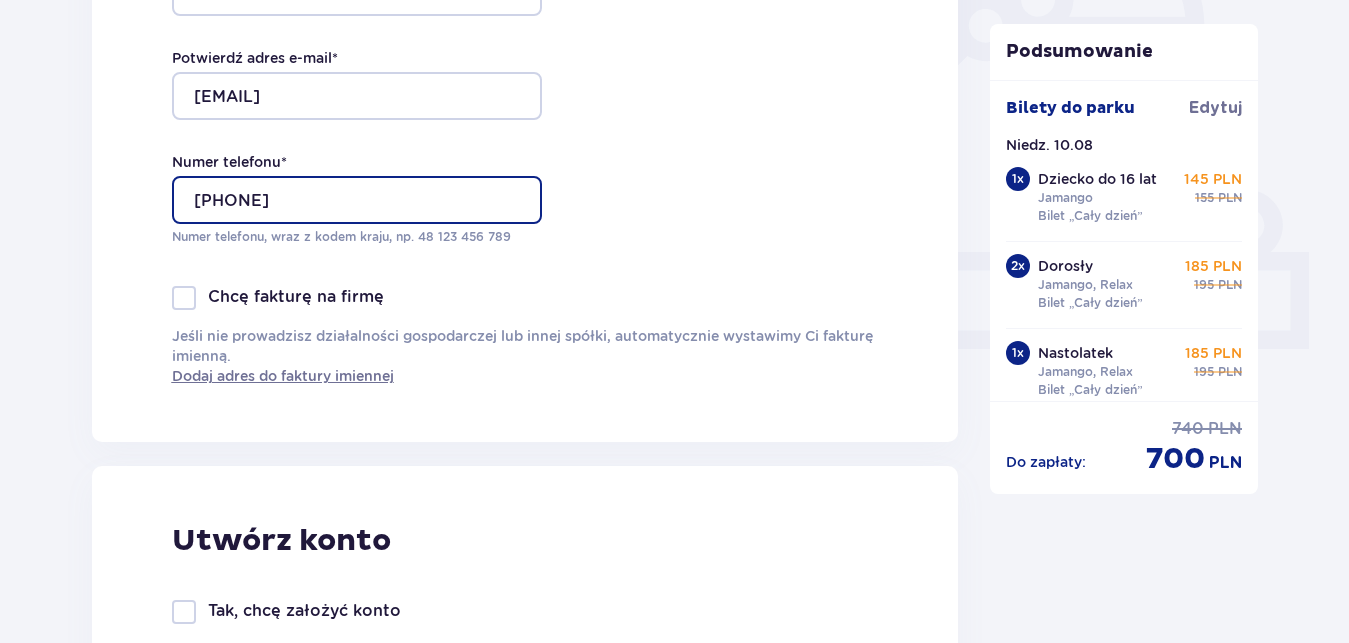scroll, scrollTop: 918, scrollLeft: 0, axis: vertical 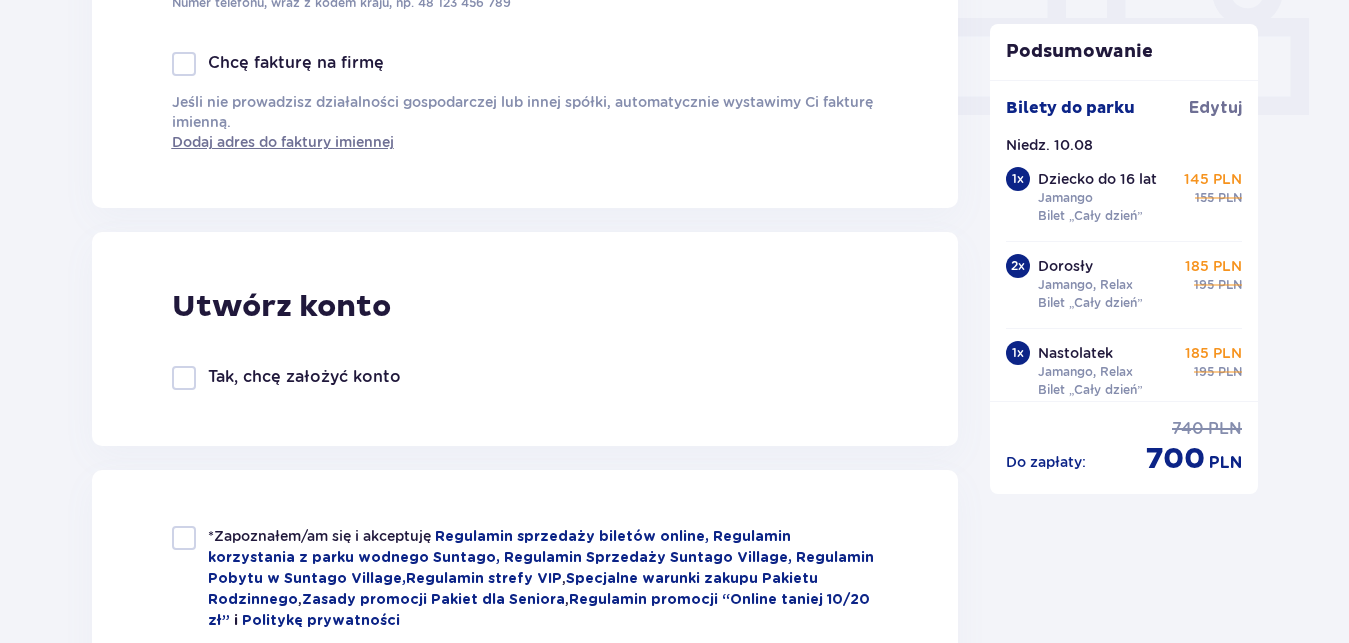 type on "512939100" 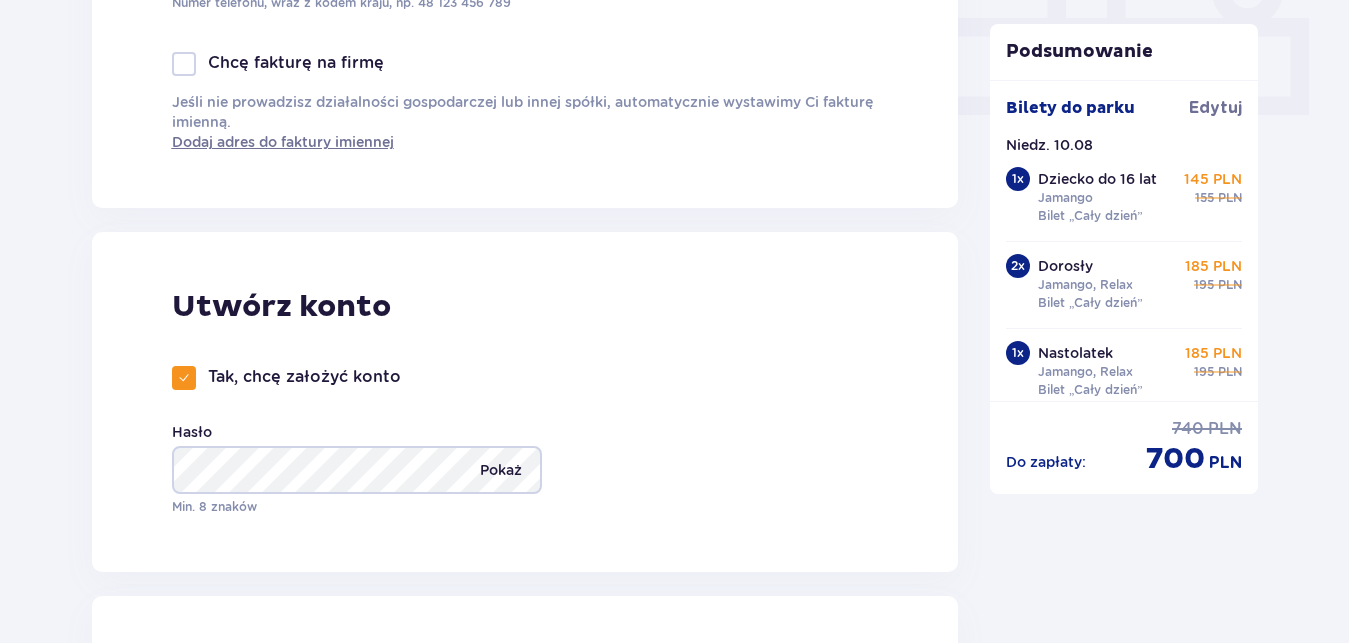 click on "Pokaż" at bounding box center [501, 470] 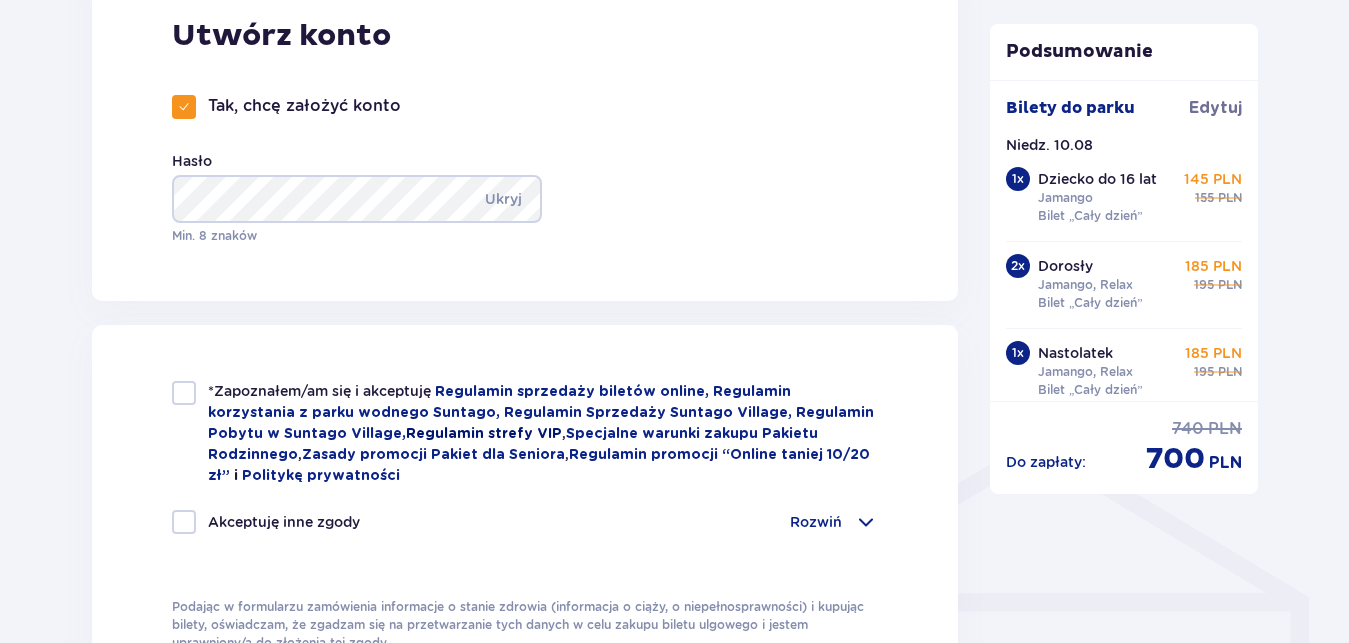 scroll, scrollTop: 1224, scrollLeft: 0, axis: vertical 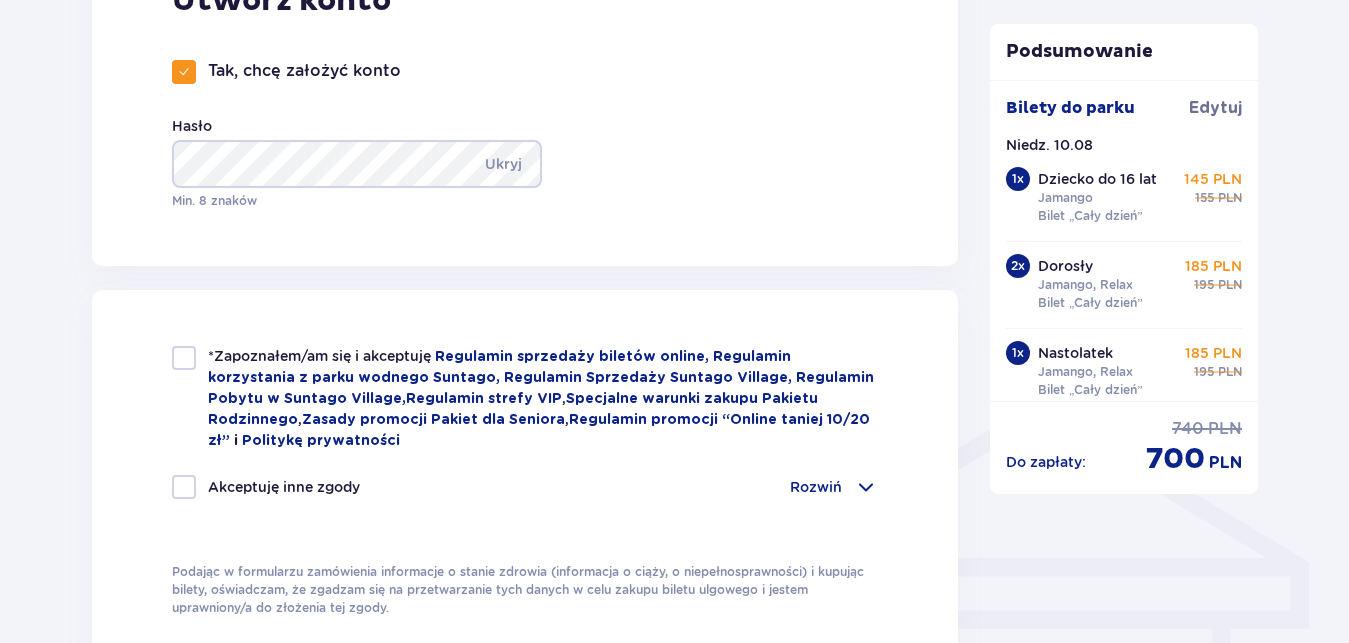 click at bounding box center [184, 358] 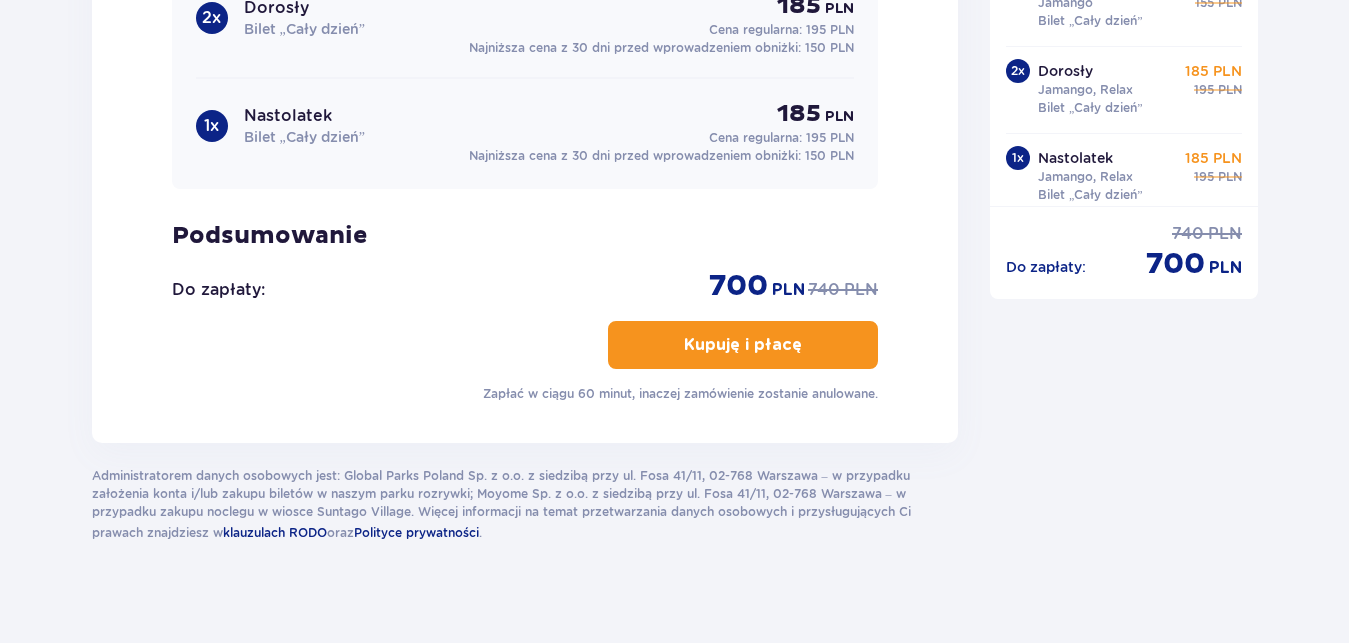 scroll, scrollTop: 2346, scrollLeft: 0, axis: vertical 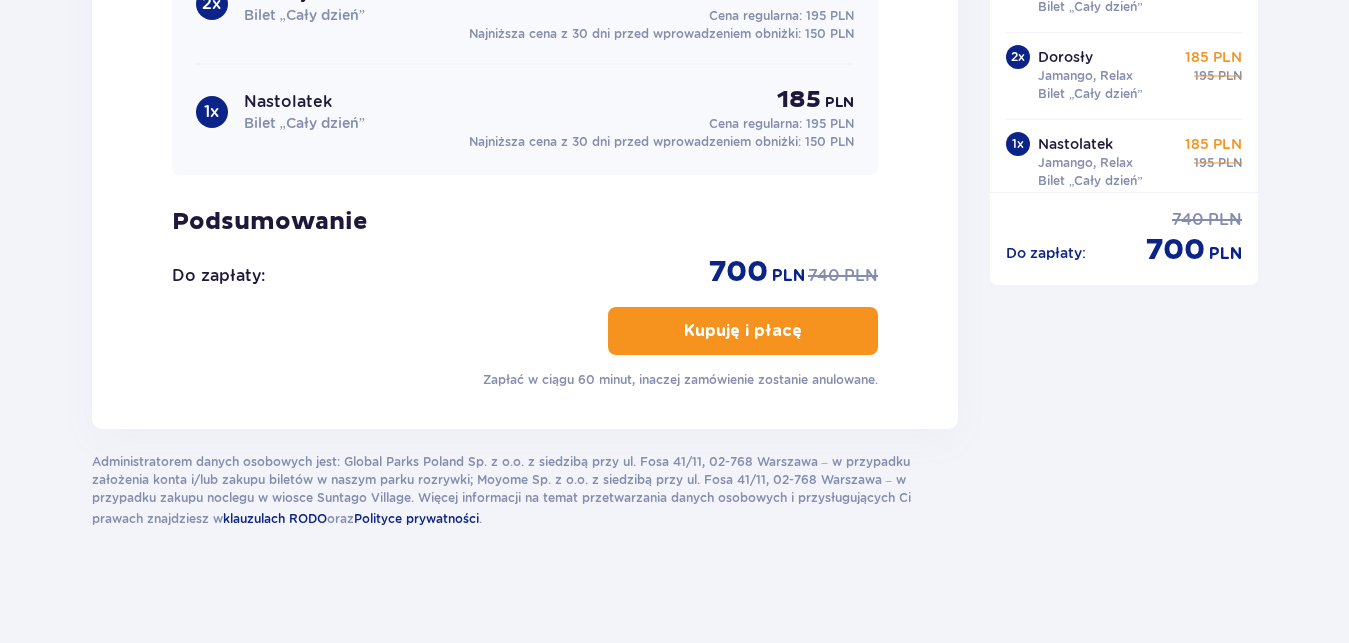 click on "Kupuję i płacę" at bounding box center (743, 331) 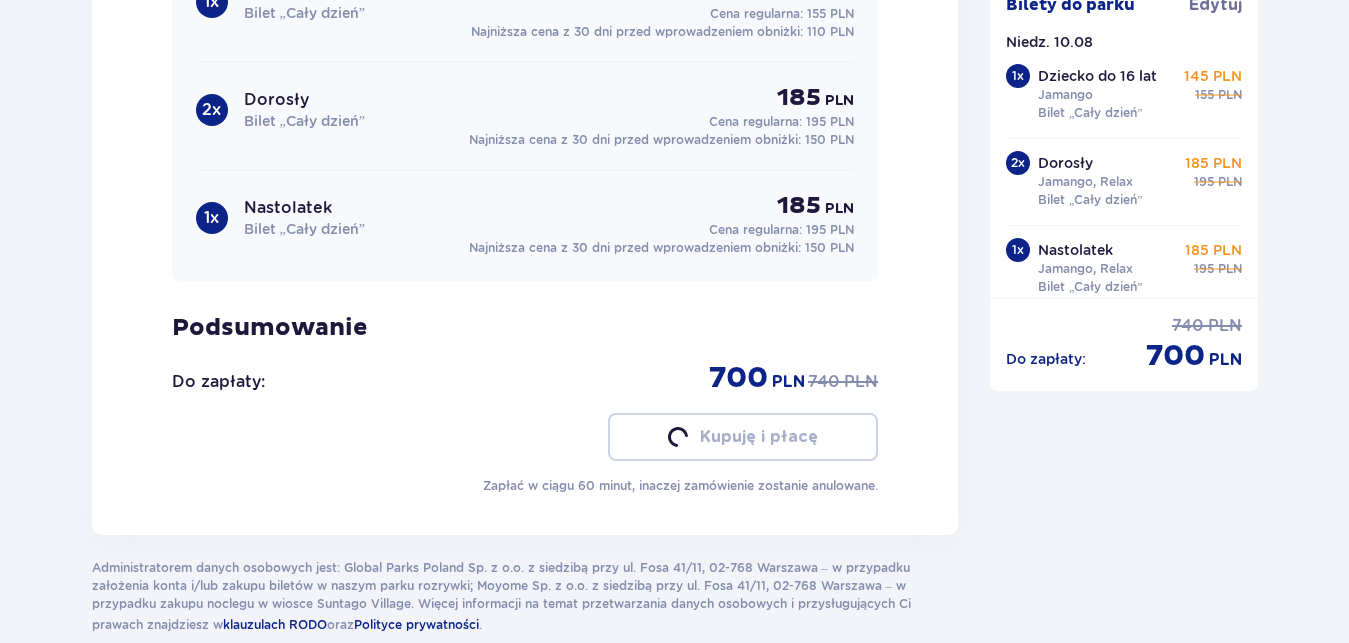 scroll, scrollTop: 2143, scrollLeft: 0, axis: vertical 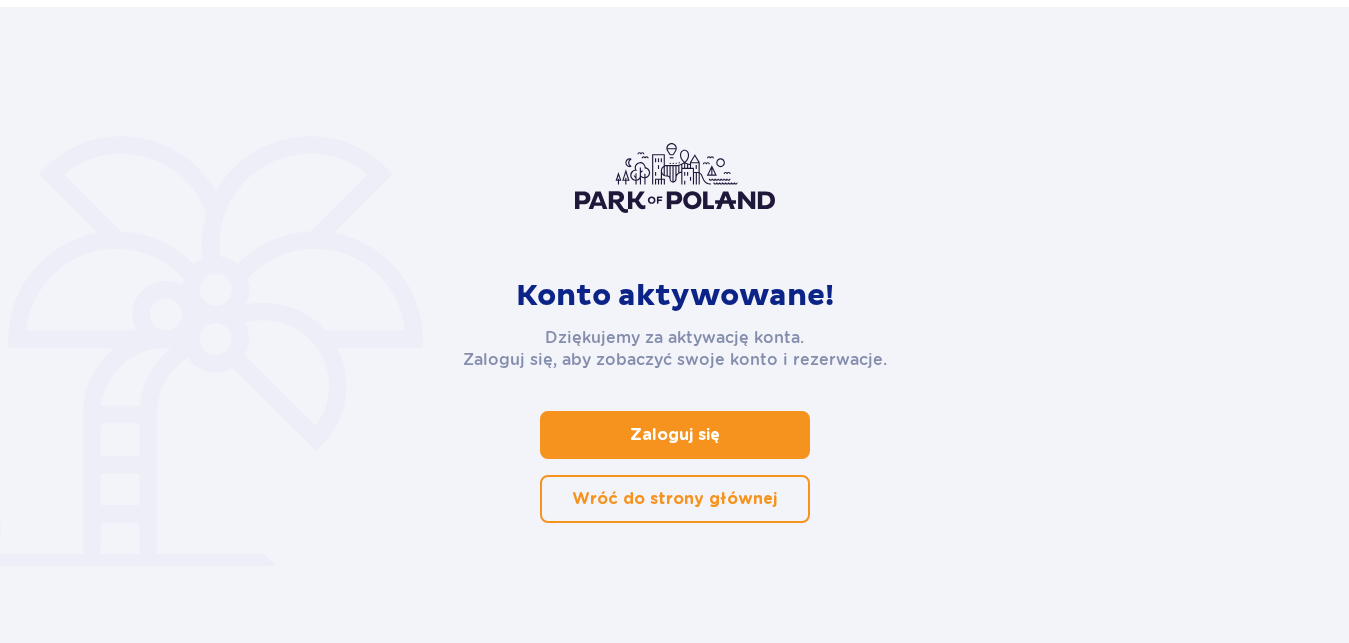 click on "Zaloguj się" at bounding box center (675, 435) 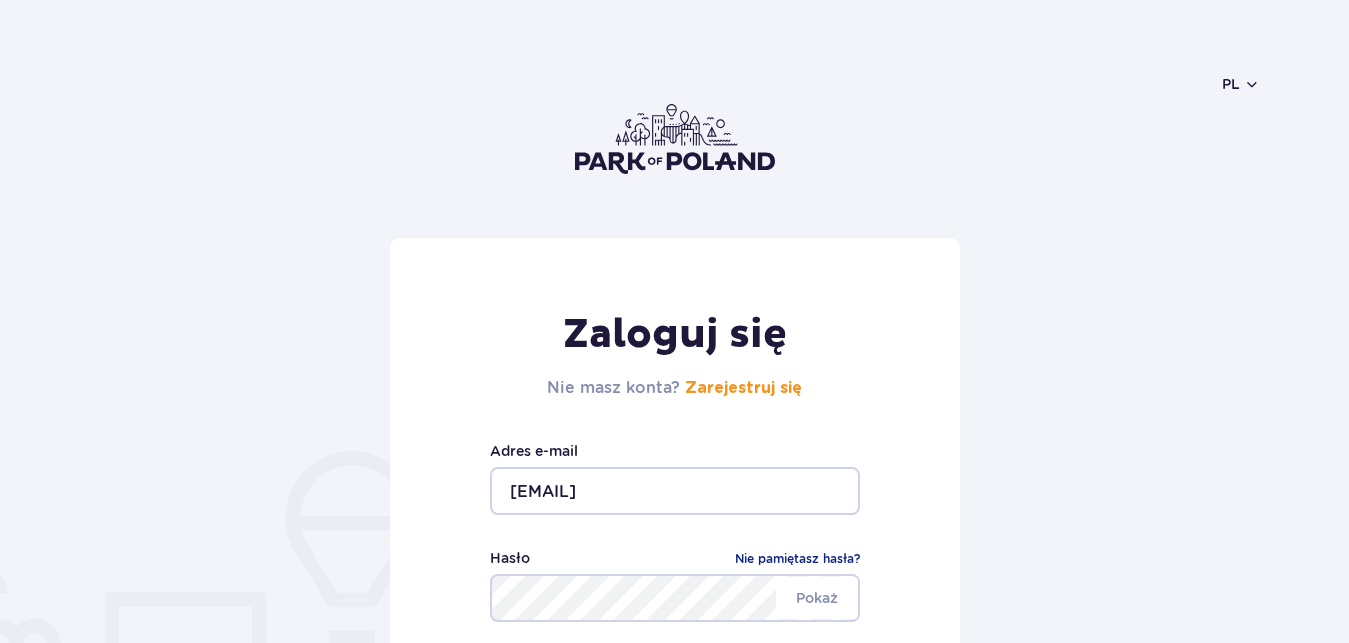 scroll, scrollTop: 306, scrollLeft: 0, axis: vertical 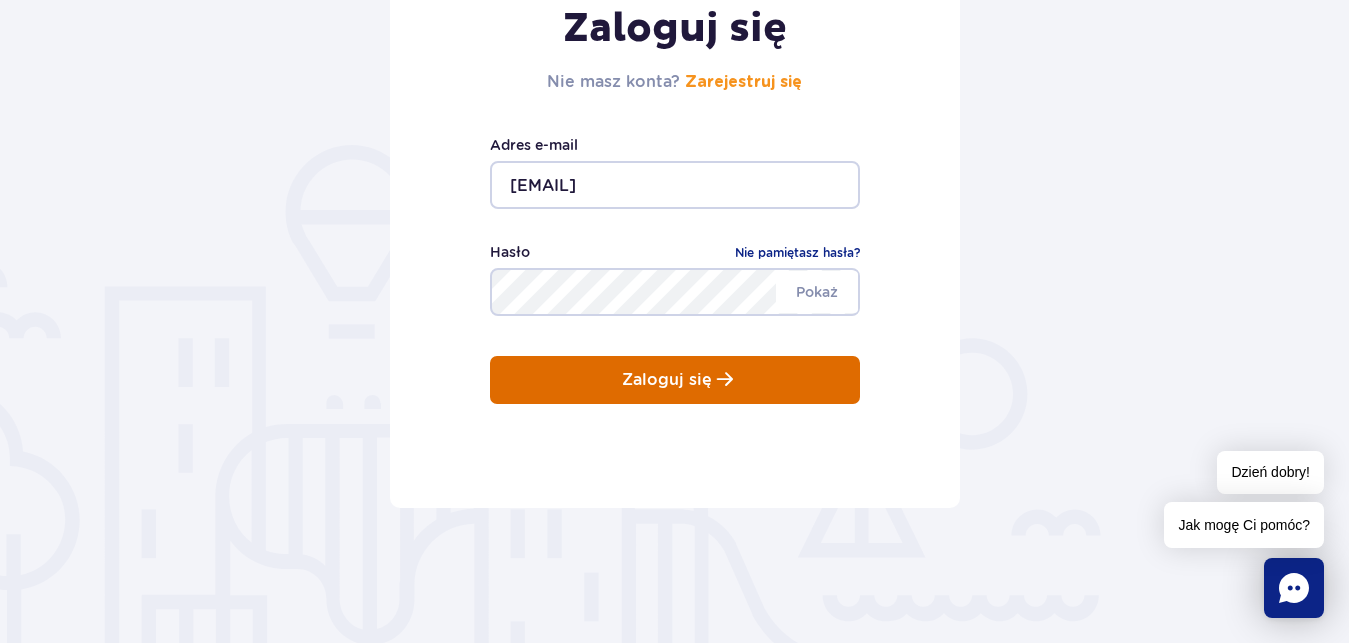 click on "Zaloguj się" at bounding box center [667, 380] 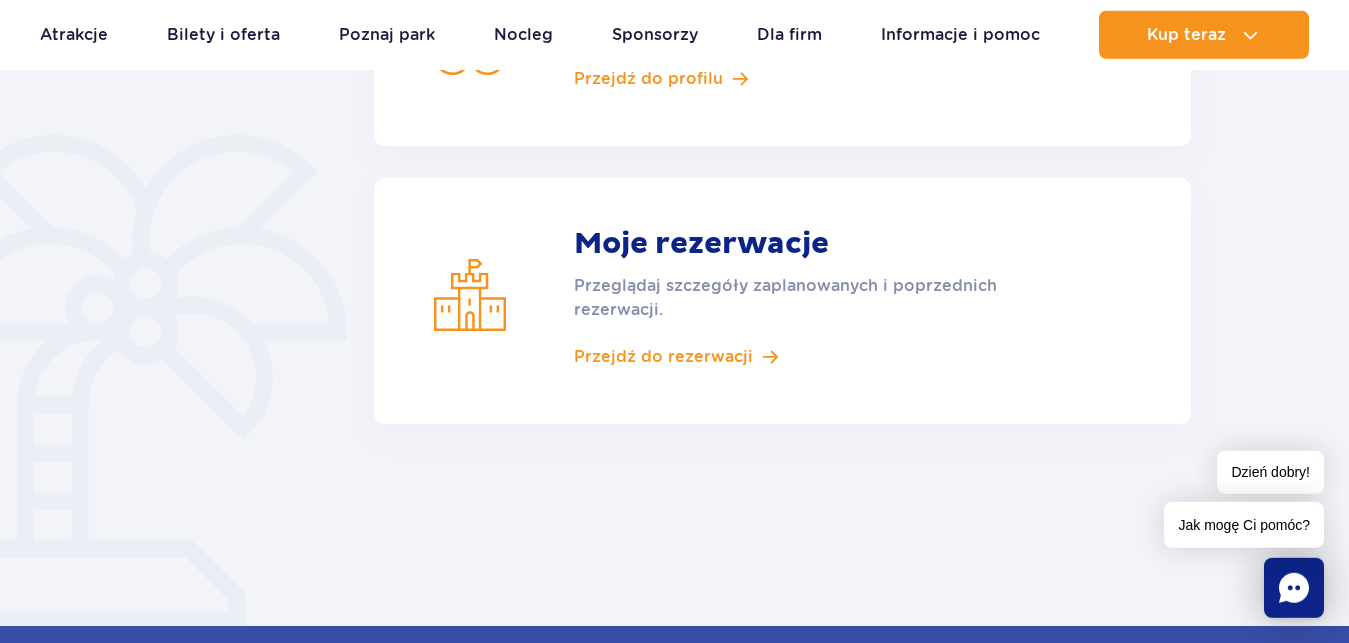 scroll, scrollTop: 612, scrollLeft: 0, axis: vertical 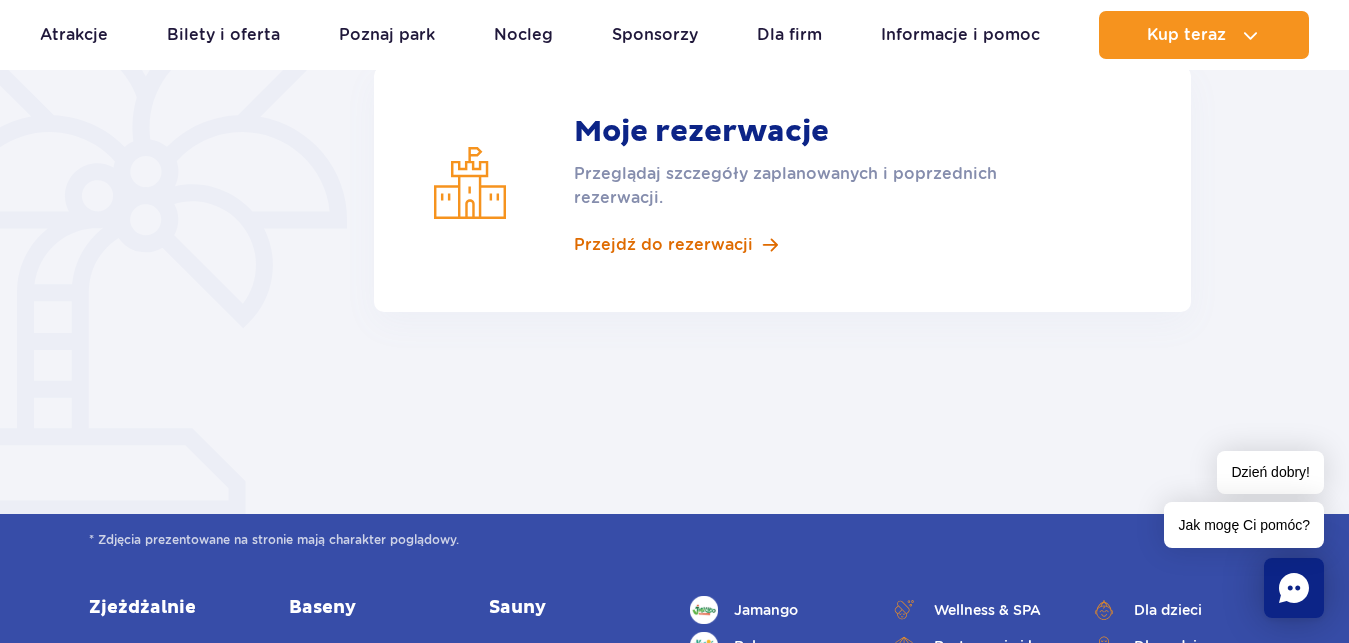 click on "Przejdź do rezerwacji" at bounding box center (663, 245) 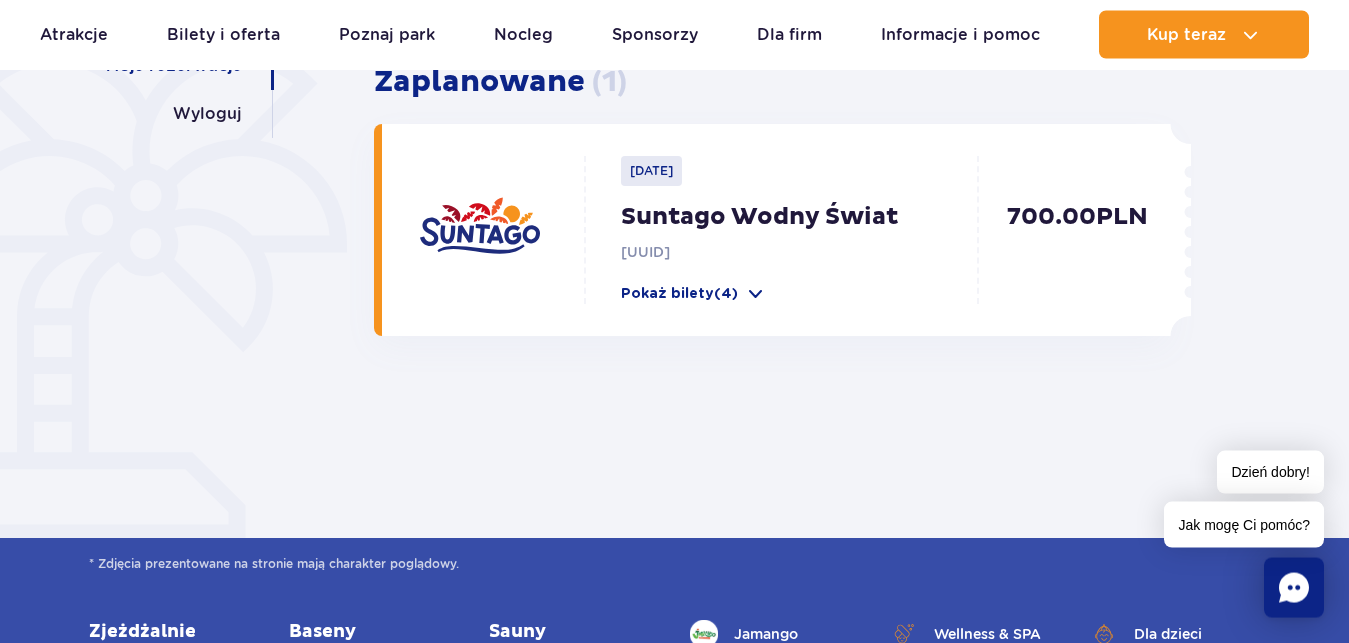 scroll, scrollTop: 408, scrollLeft: 0, axis: vertical 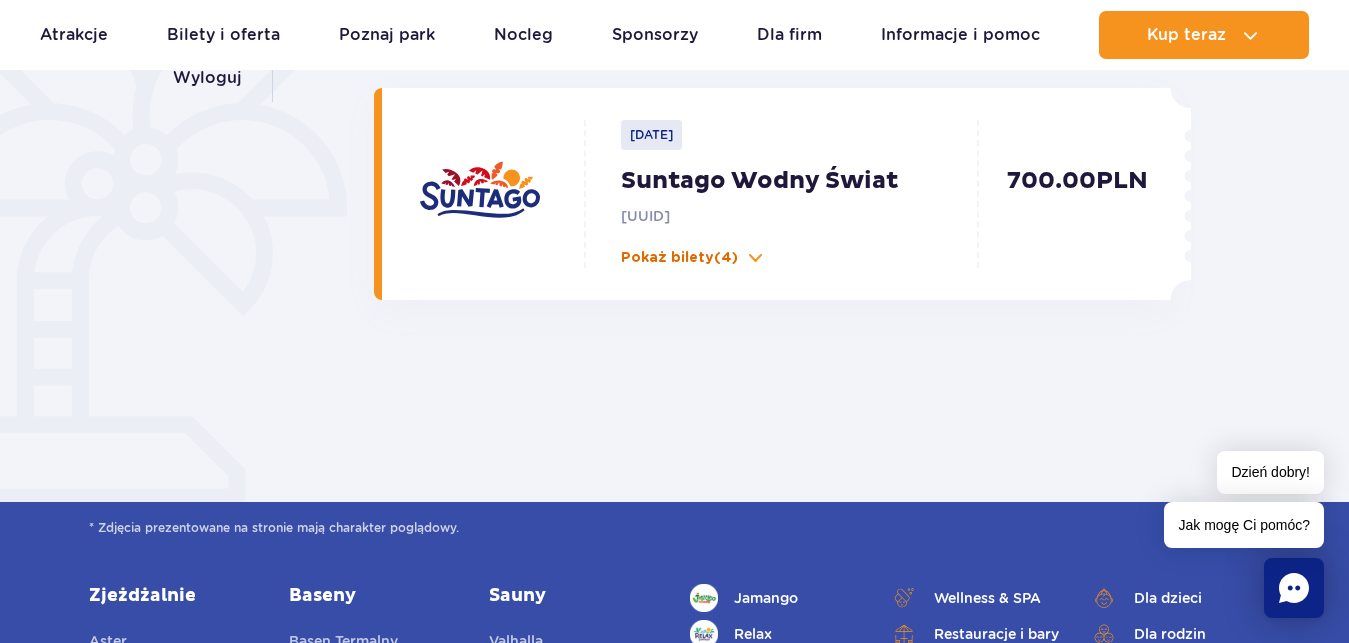 click at bounding box center [756, 258] 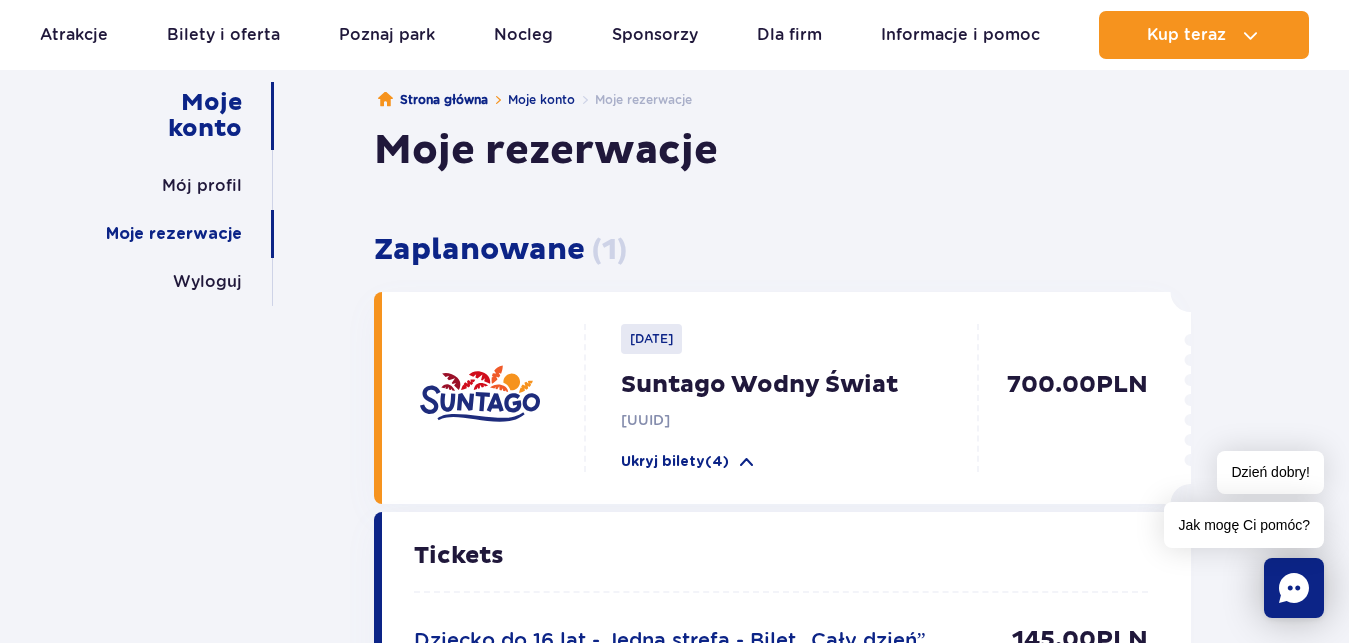 scroll, scrollTop: 0, scrollLeft: 0, axis: both 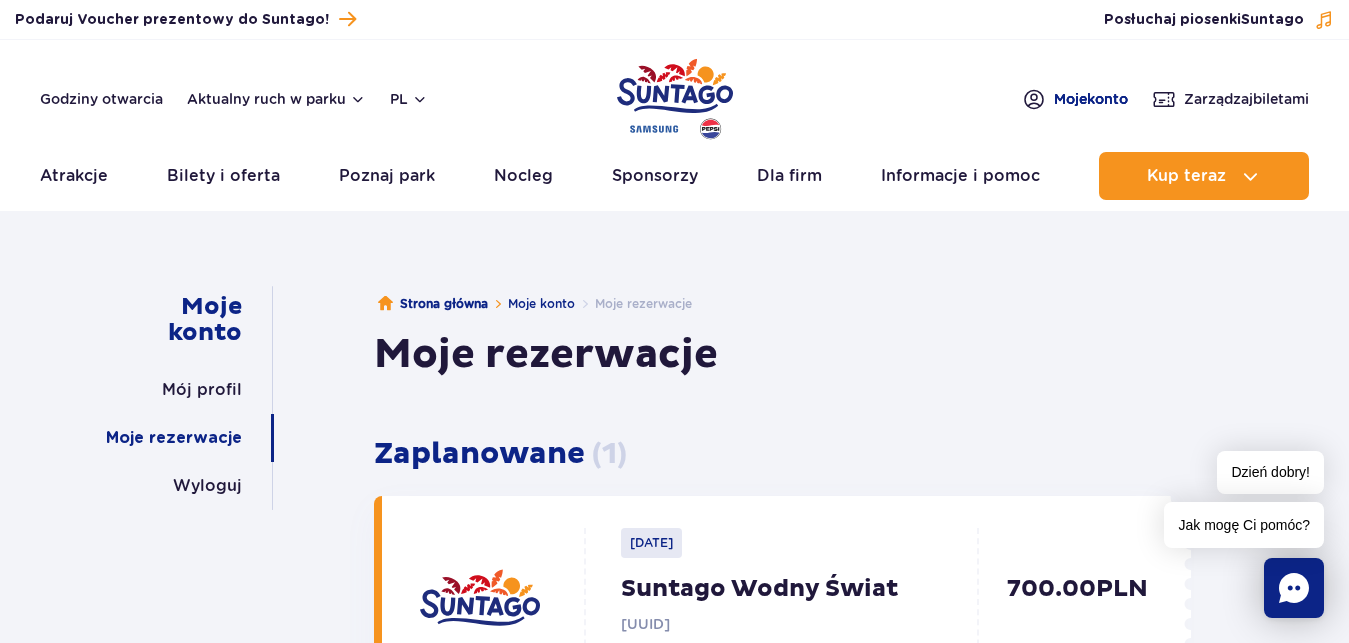 click on "Moje  konto" at bounding box center (1091, 99) 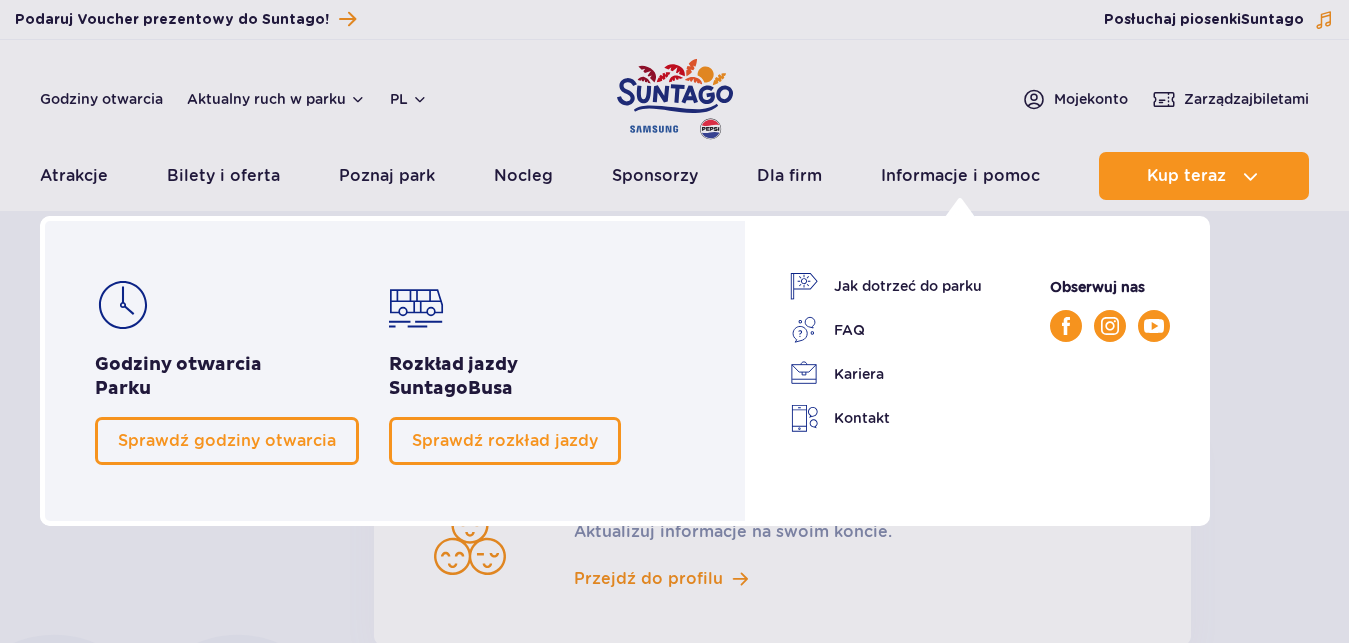 scroll, scrollTop: 0, scrollLeft: 0, axis: both 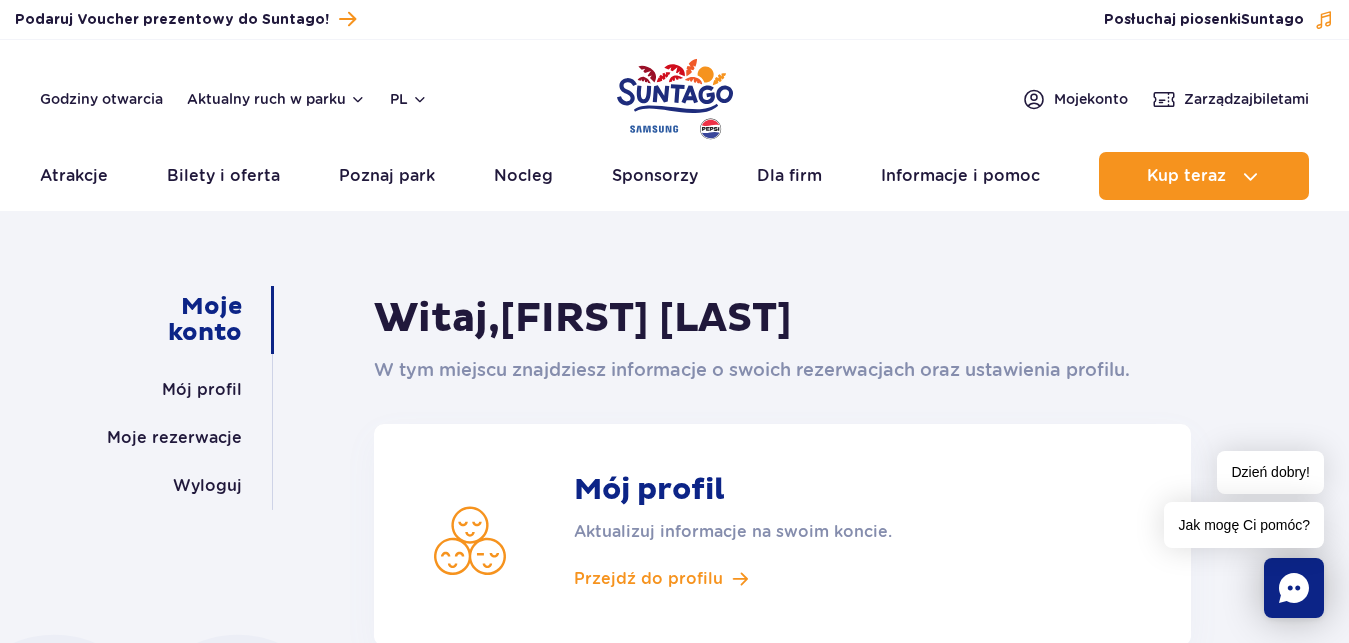 click on "Godziny otwarcia
Aktualny ruch w parku
pl
PL
EN
UA
Moje  konto
Zarządzaj  biletami
Aktualny ruch w parku
Atrakcje
Zjeżdżalnie
Aster
SPA" at bounding box center (674, 125) 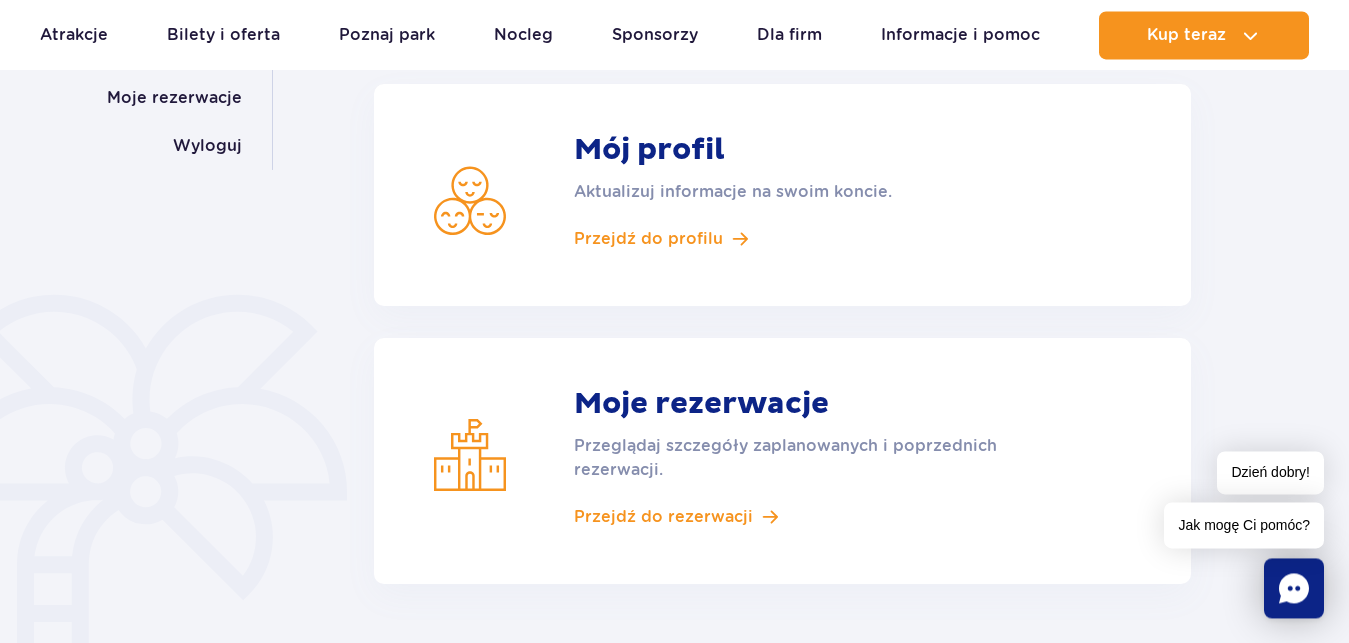 scroll, scrollTop: 306, scrollLeft: 0, axis: vertical 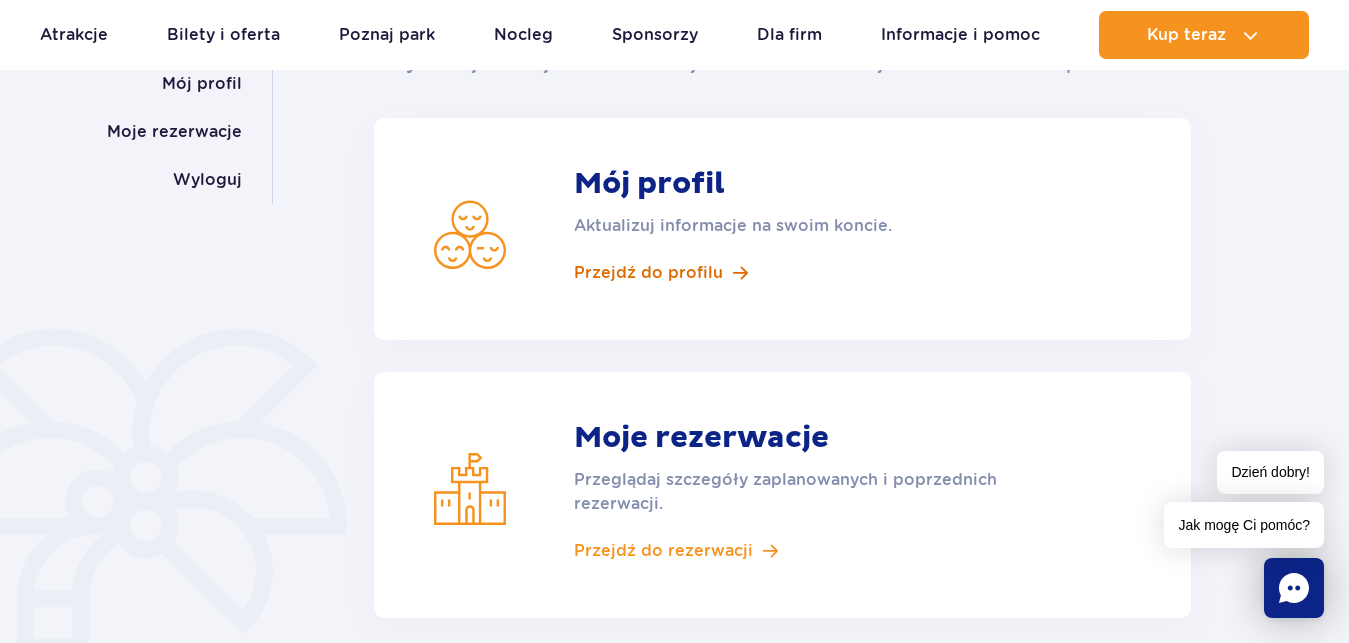 click on "Przejdź do profilu" at bounding box center (648, 273) 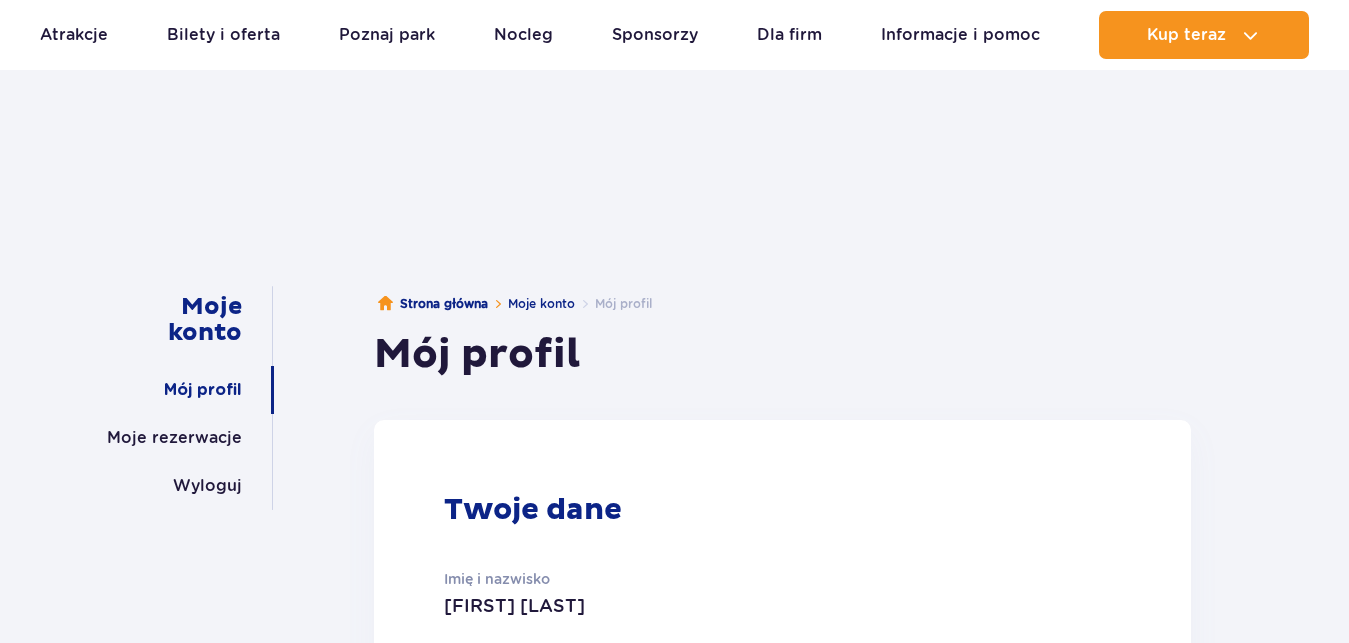 scroll, scrollTop: 408, scrollLeft: 0, axis: vertical 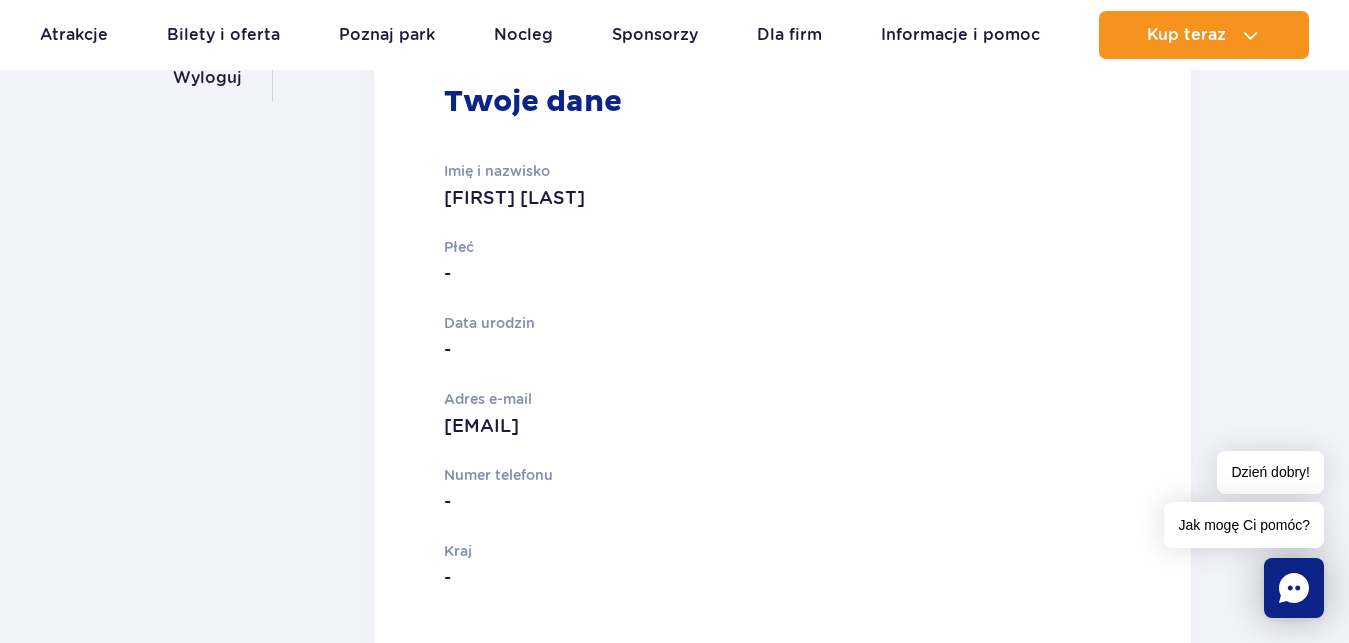 click on "-" at bounding box center [705, 274] 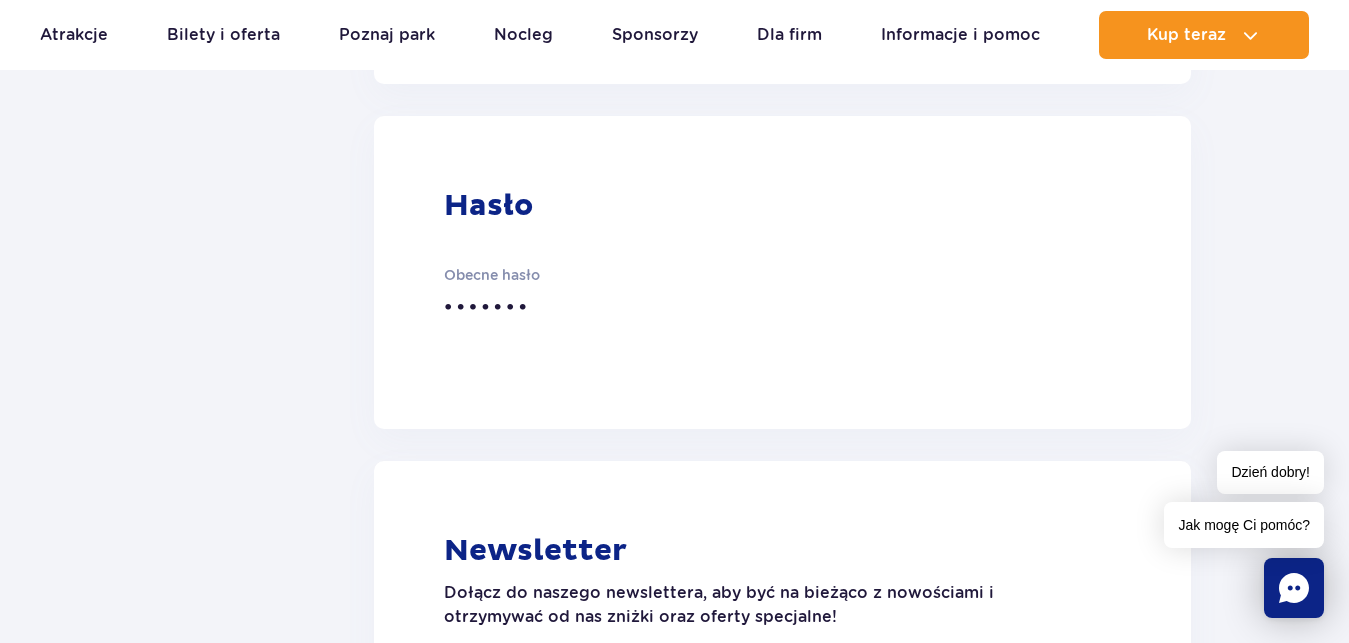 scroll, scrollTop: 612, scrollLeft: 0, axis: vertical 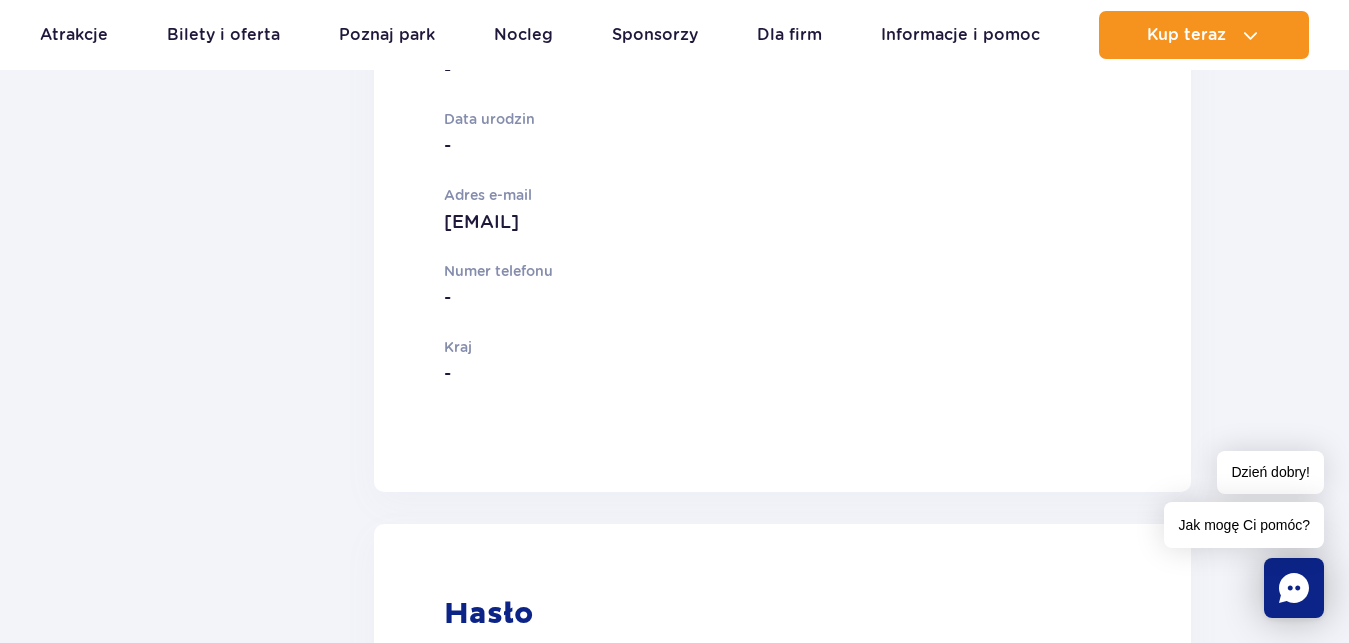 click on "-" at bounding box center (705, 374) 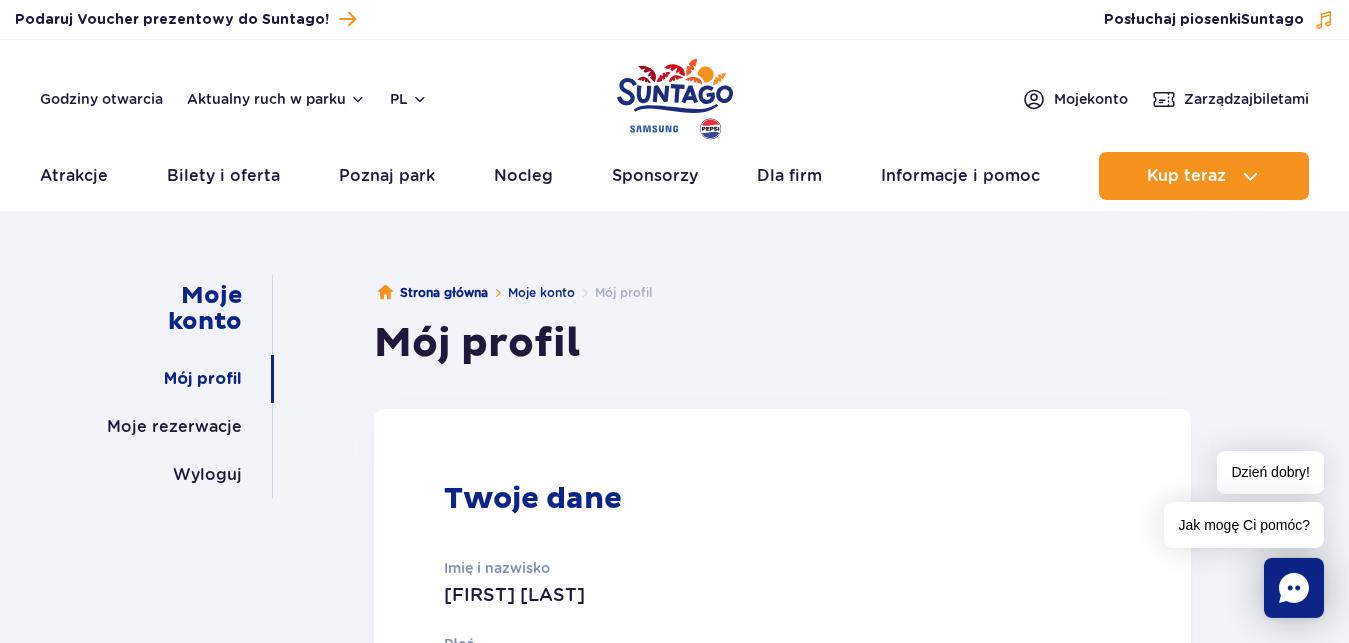 scroll, scrollTop: 0, scrollLeft: 0, axis: both 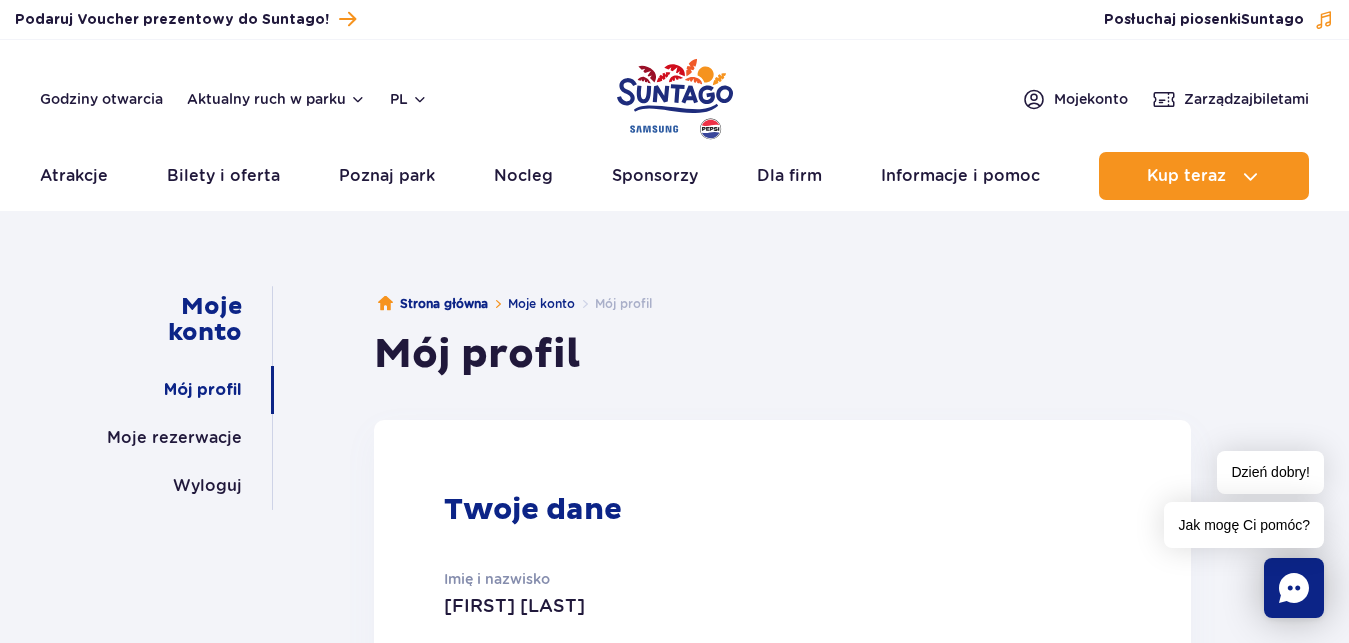 click on "Mój profil" at bounding box center (203, 390) 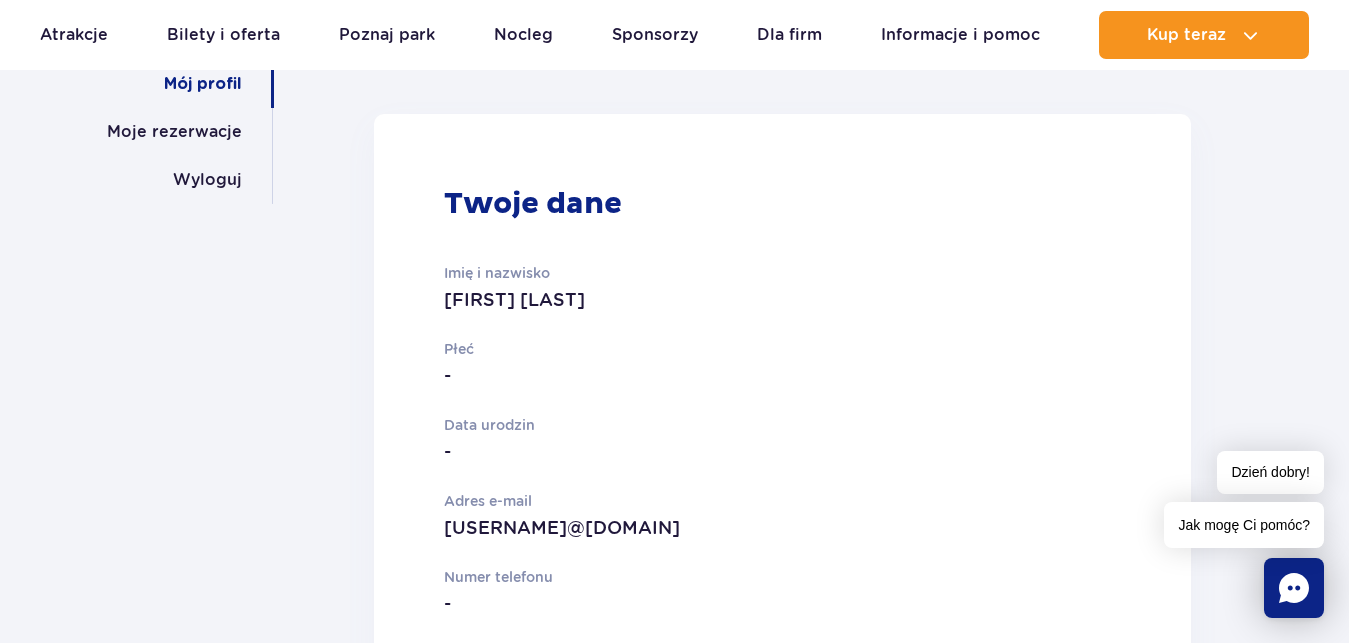 scroll, scrollTop: 0, scrollLeft: 0, axis: both 